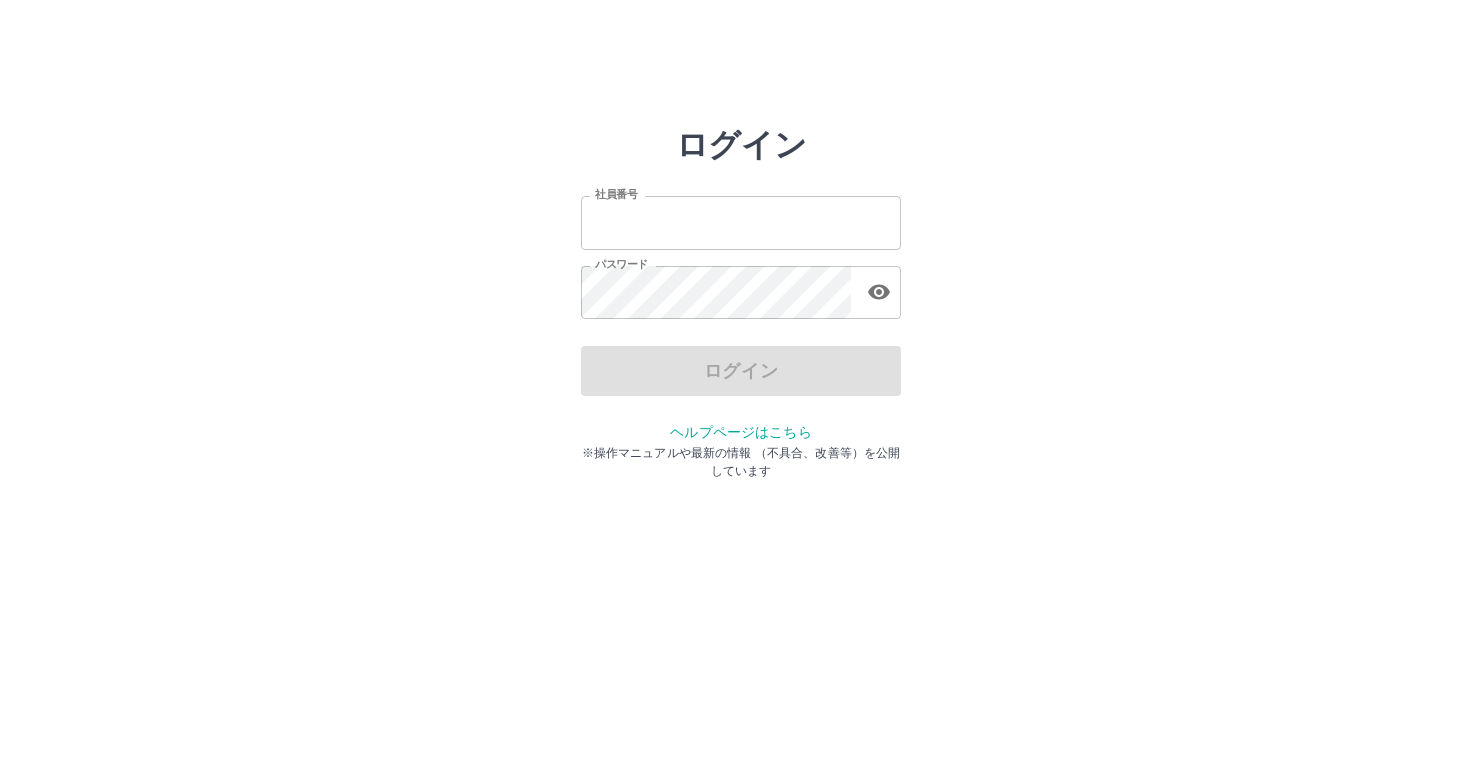 scroll, scrollTop: 0, scrollLeft: 0, axis: both 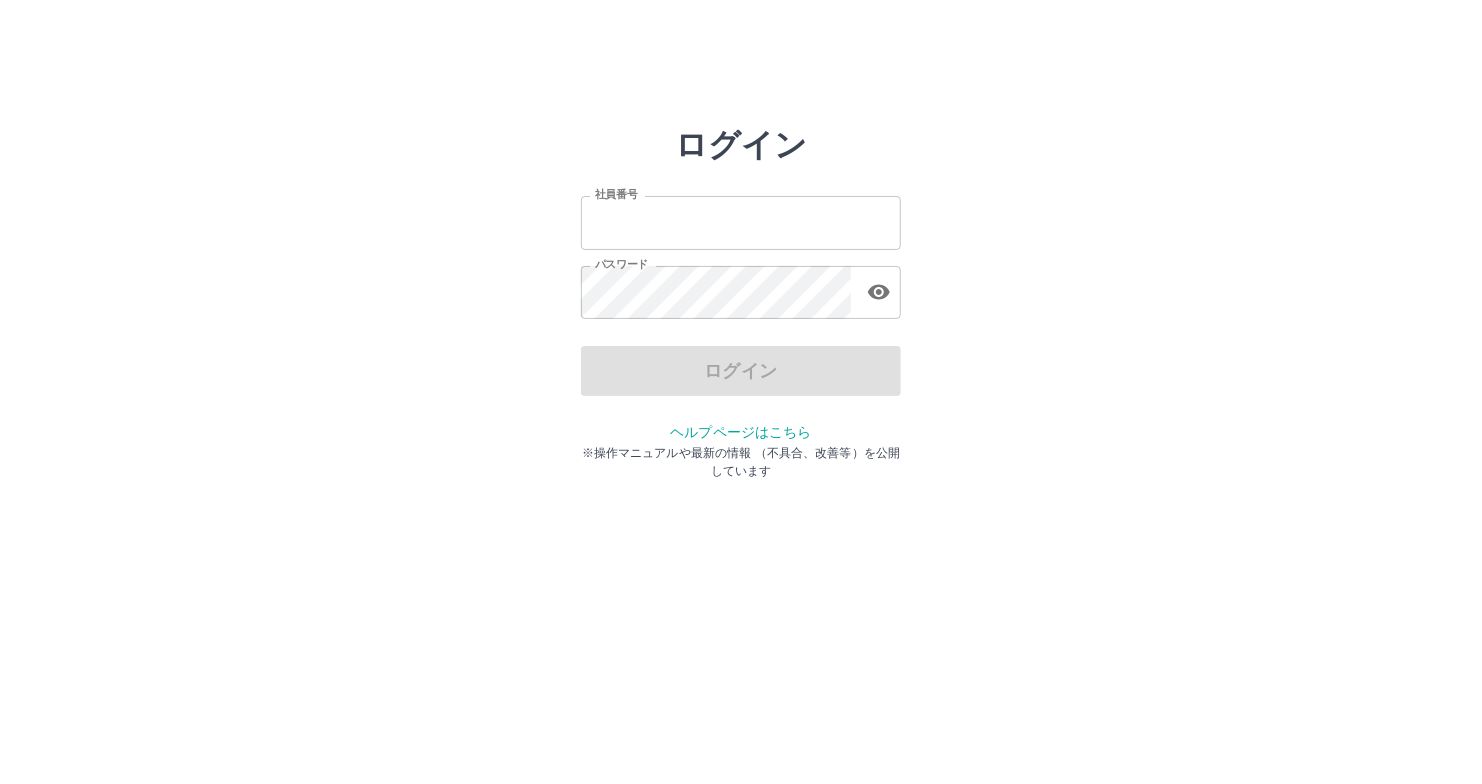type on "*******" 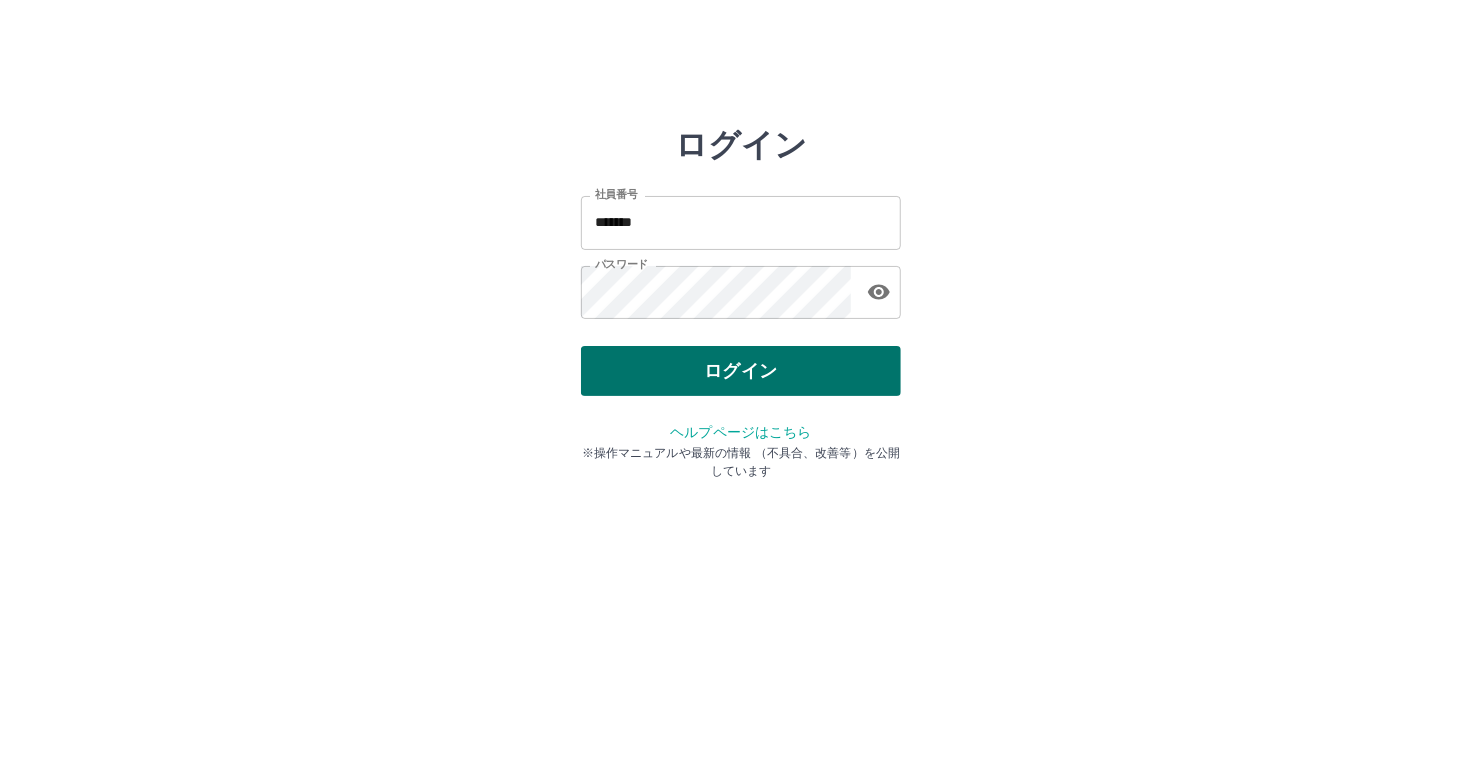 click on "ログイン" at bounding box center [741, 371] 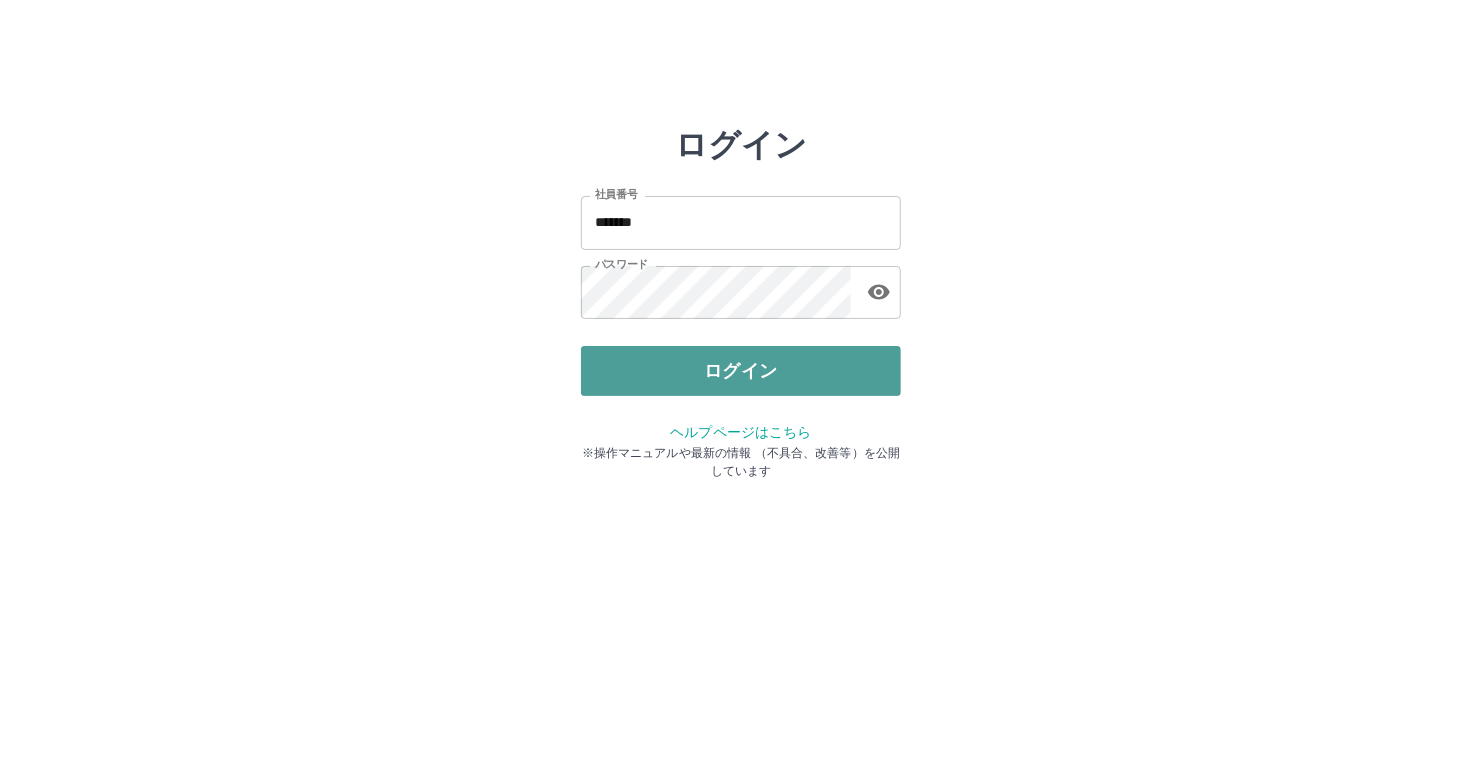 click on "ログイン" at bounding box center [741, 371] 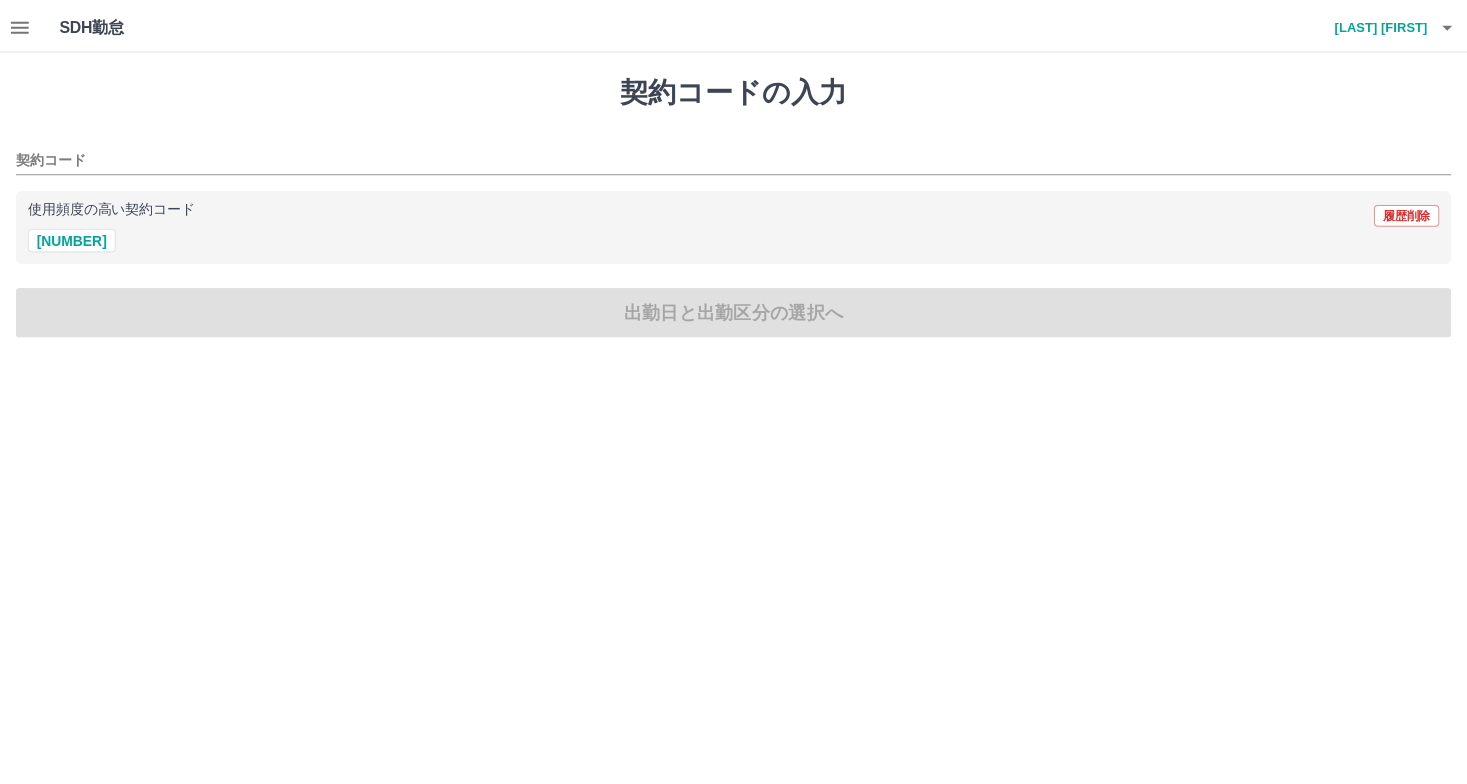 scroll, scrollTop: 0, scrollLeft: 0, axis: both 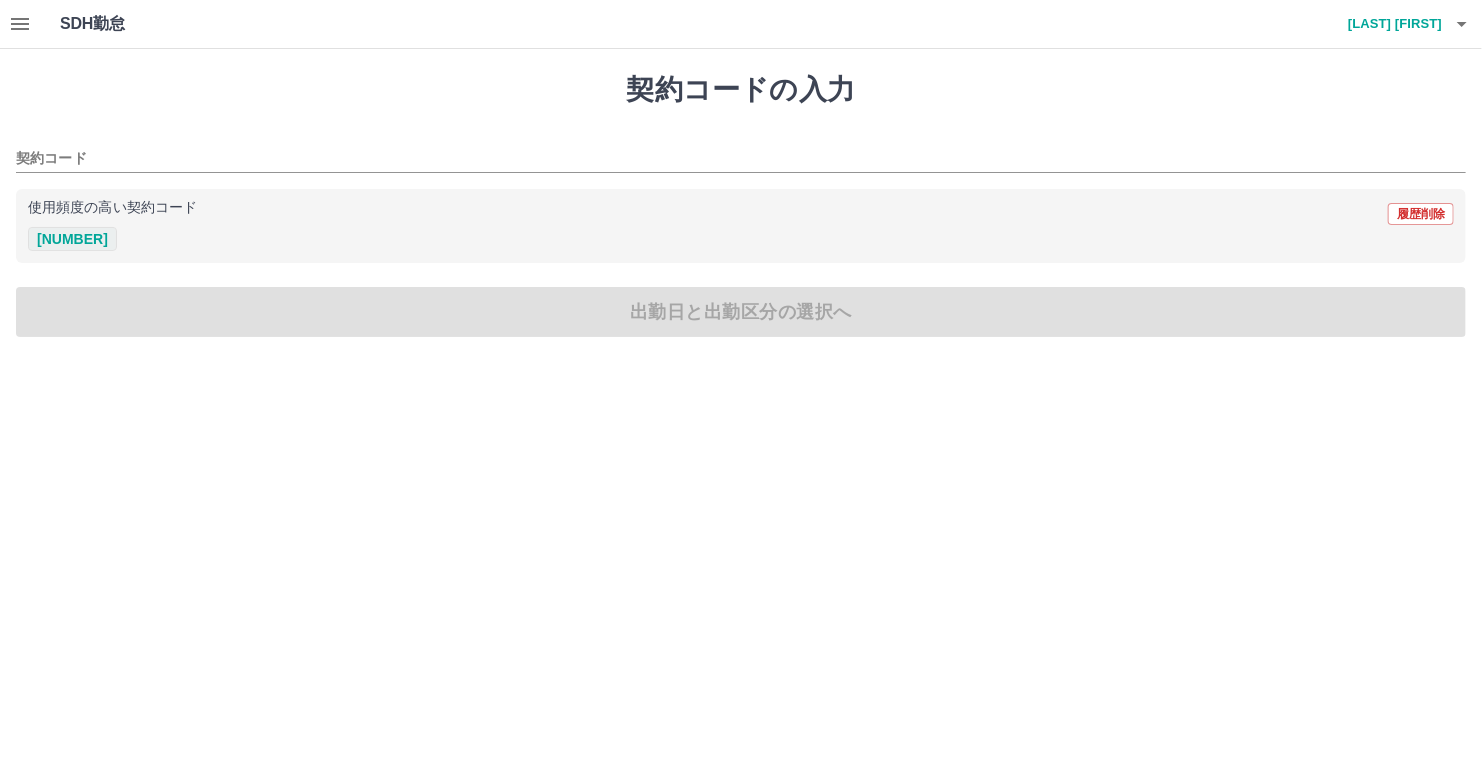click on "[PHONE]" at bounding box center (72, 239) 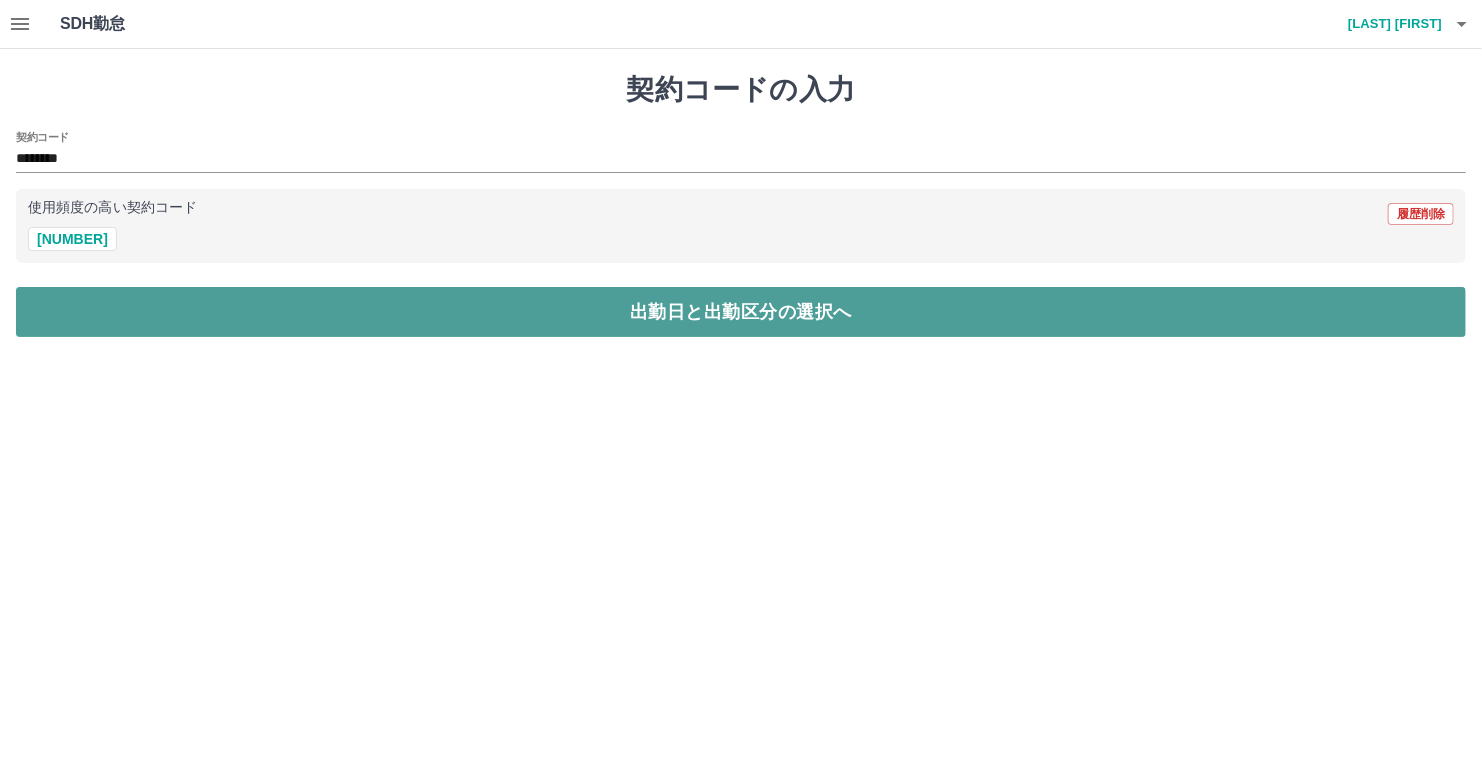 click on "出勤日と出勤区分の選択へ" at bounding box center (741, 312) 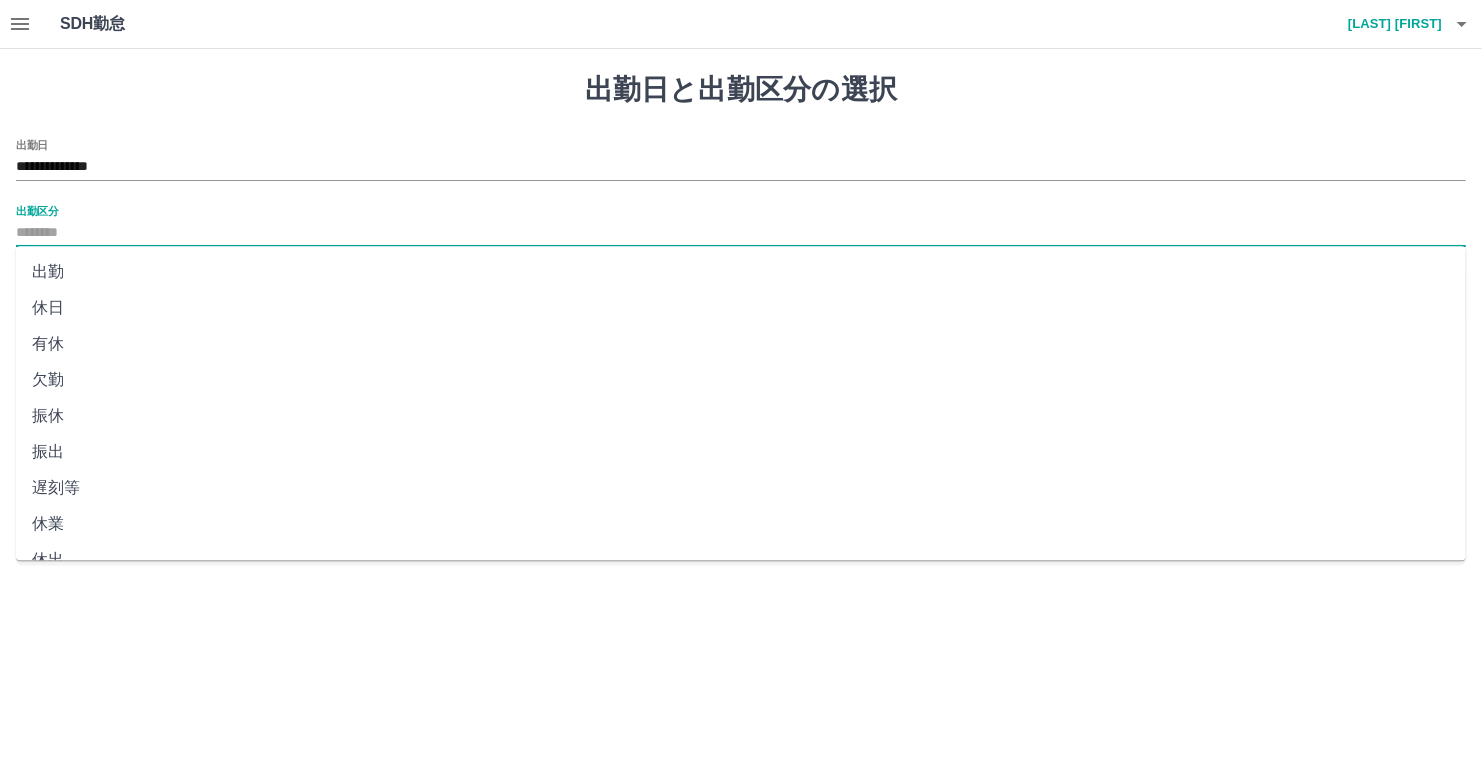click on "出勤区分" at bounding box center [741, 233] 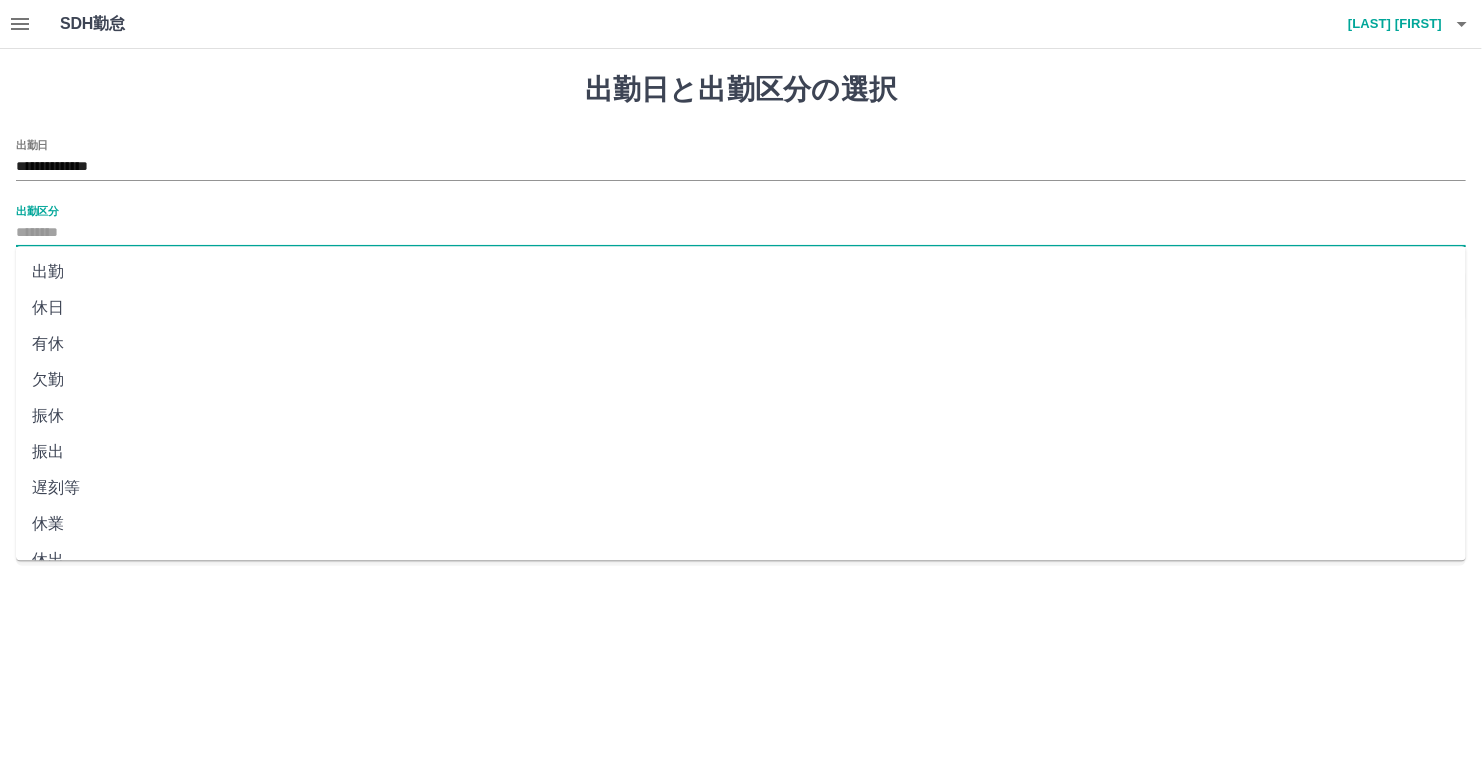 click on "出勤" at bounding box center [741, 272] 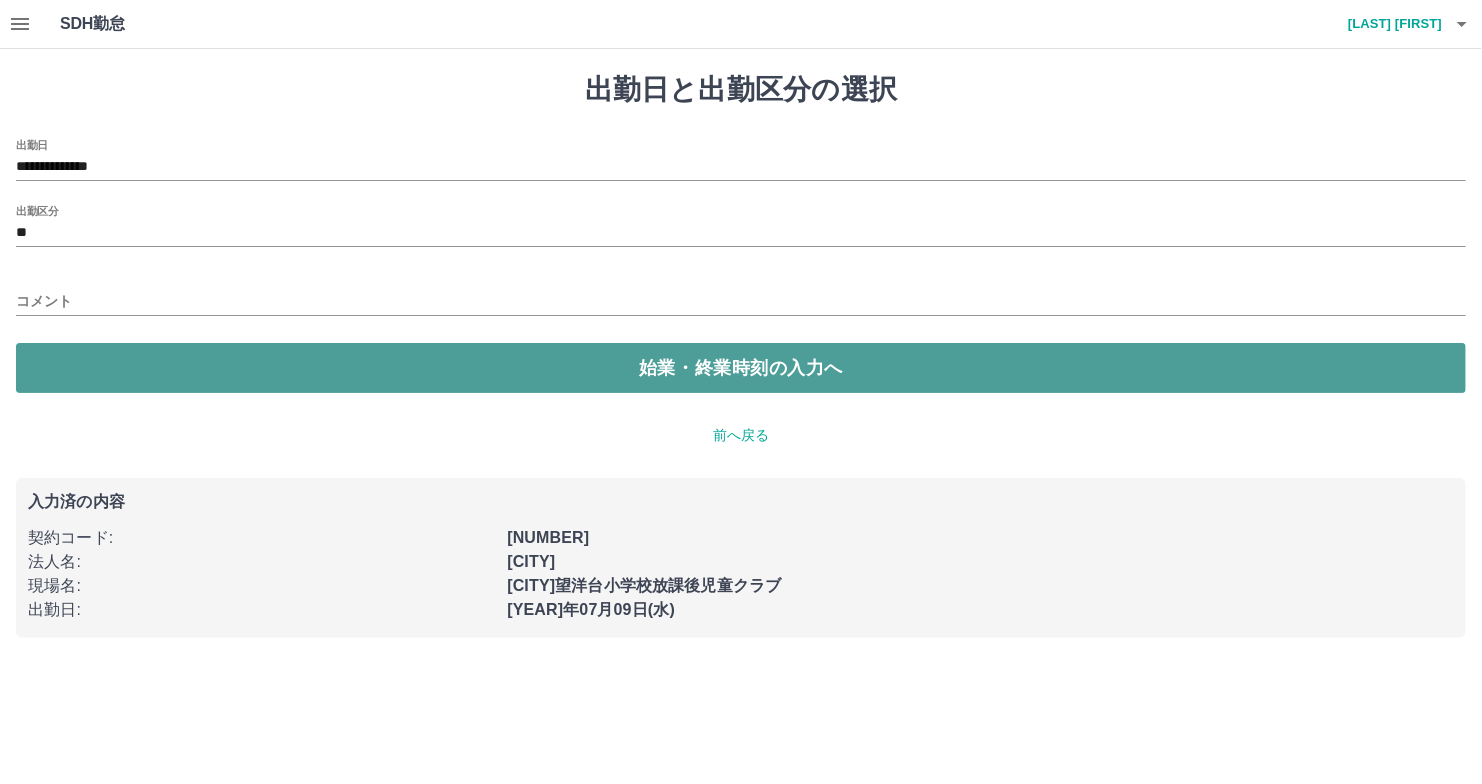 click on "始業・終業時刻の入力へ" at bounding box center [741, 368] 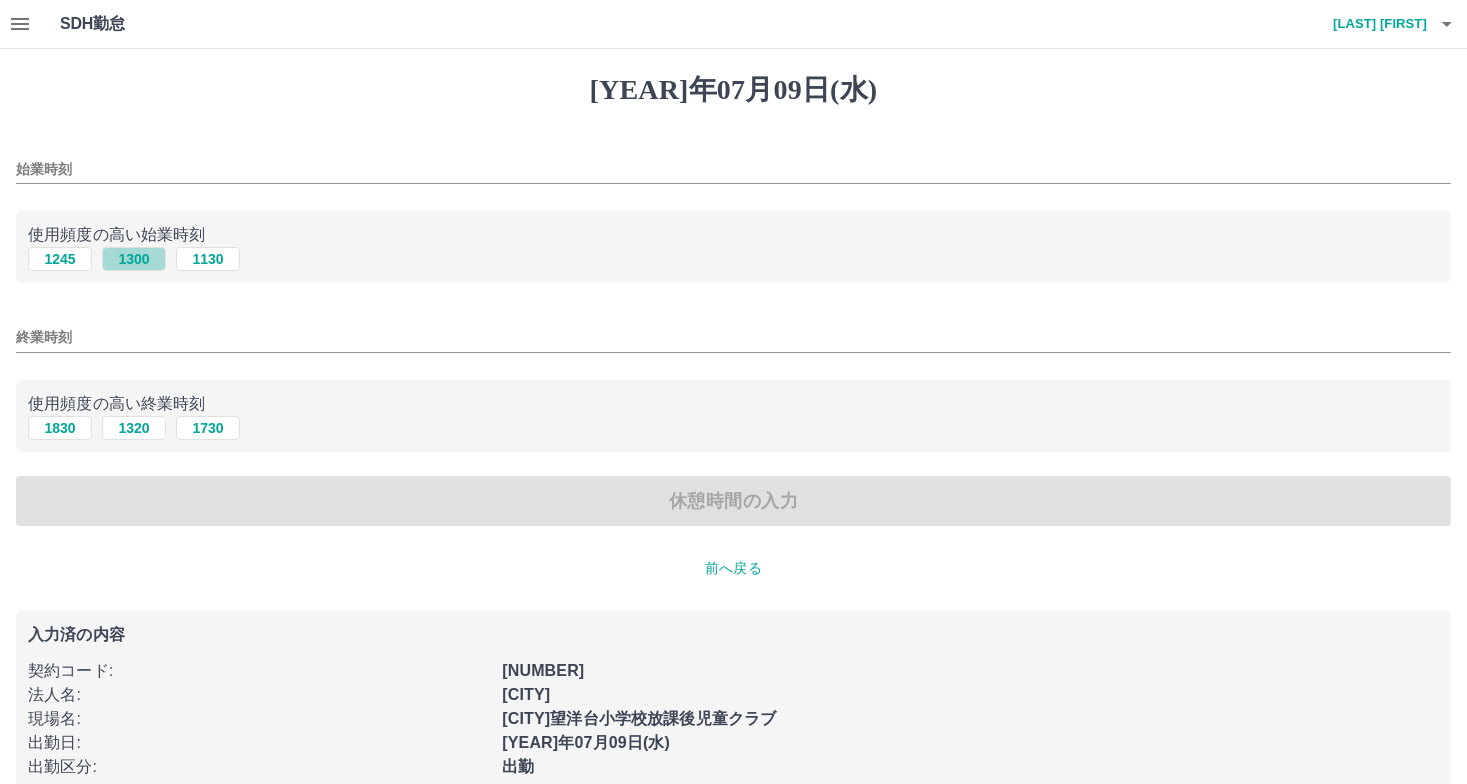 click on "1300" at bounding box center (134, 259) 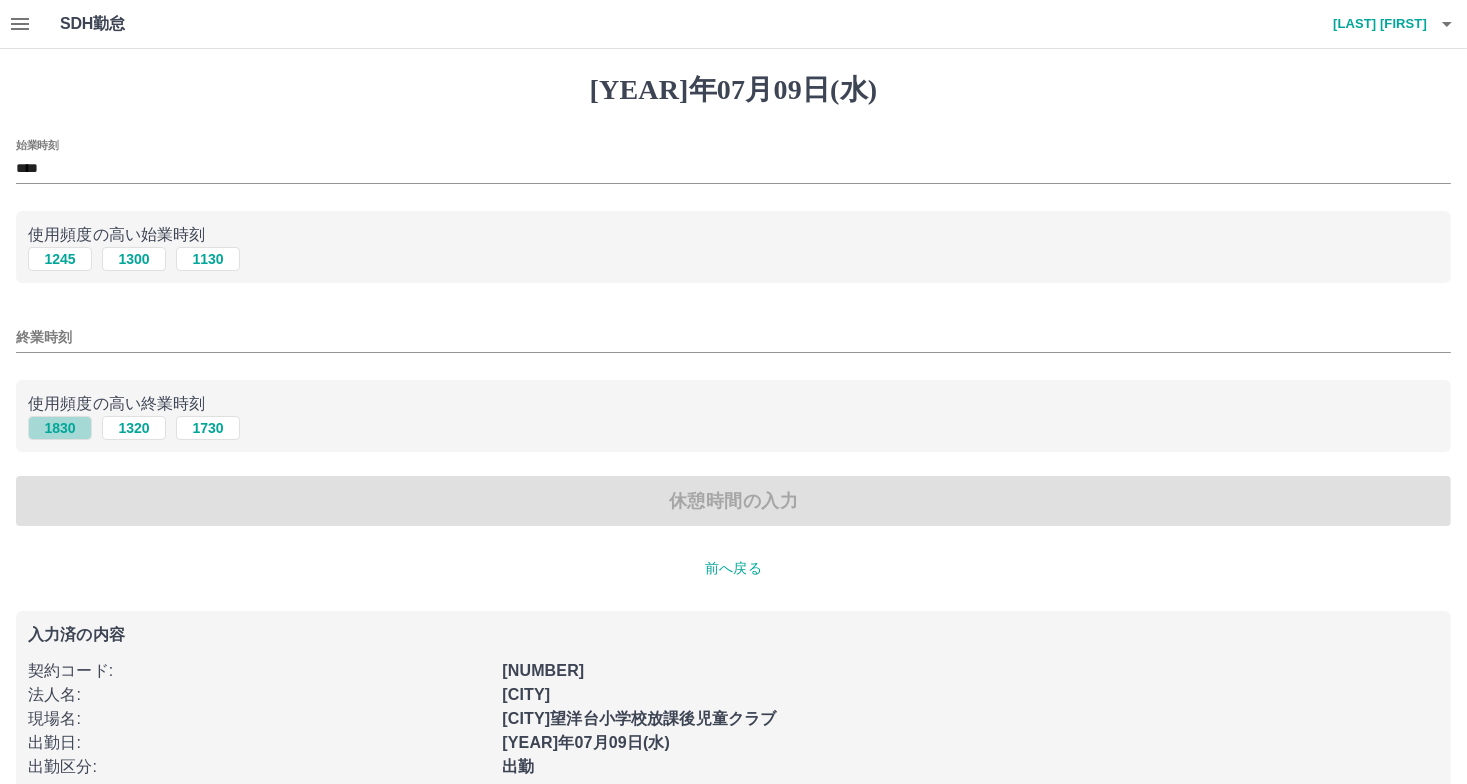 click on "1830" at bounding box center (60, 259) 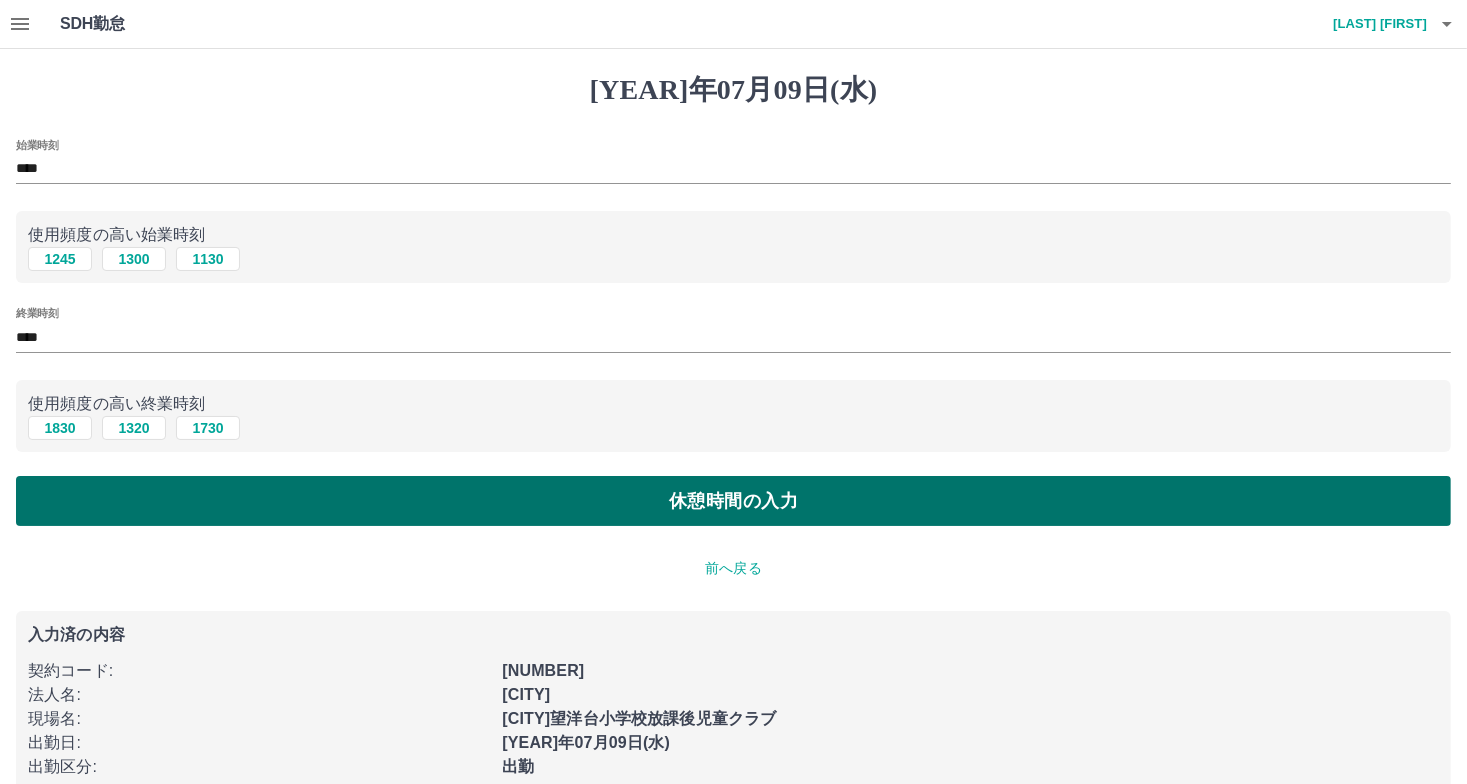 click on "休憩時間の入力" at bounding box center [733, 501] 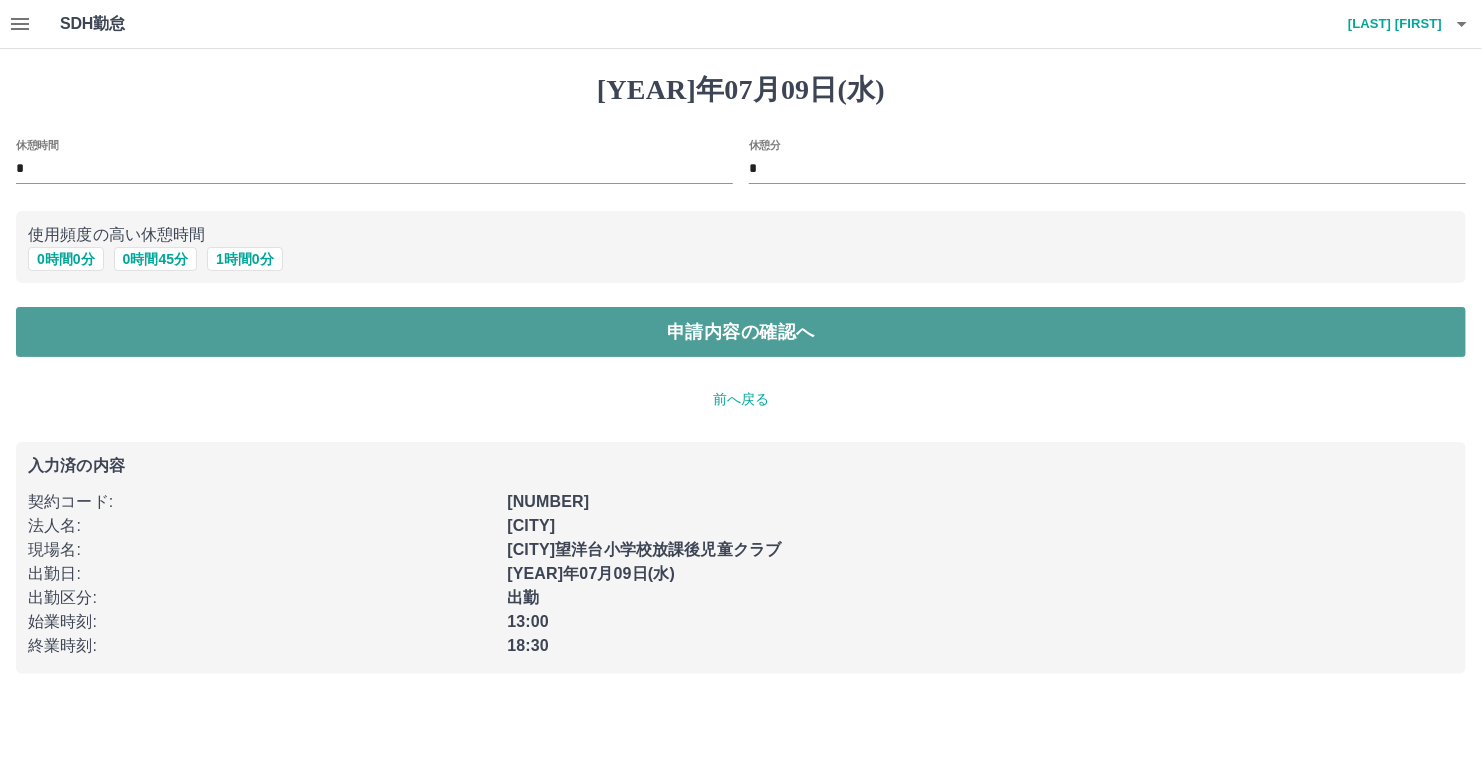 click on "申請内容の確認へ" at bounding box center (741, 332) 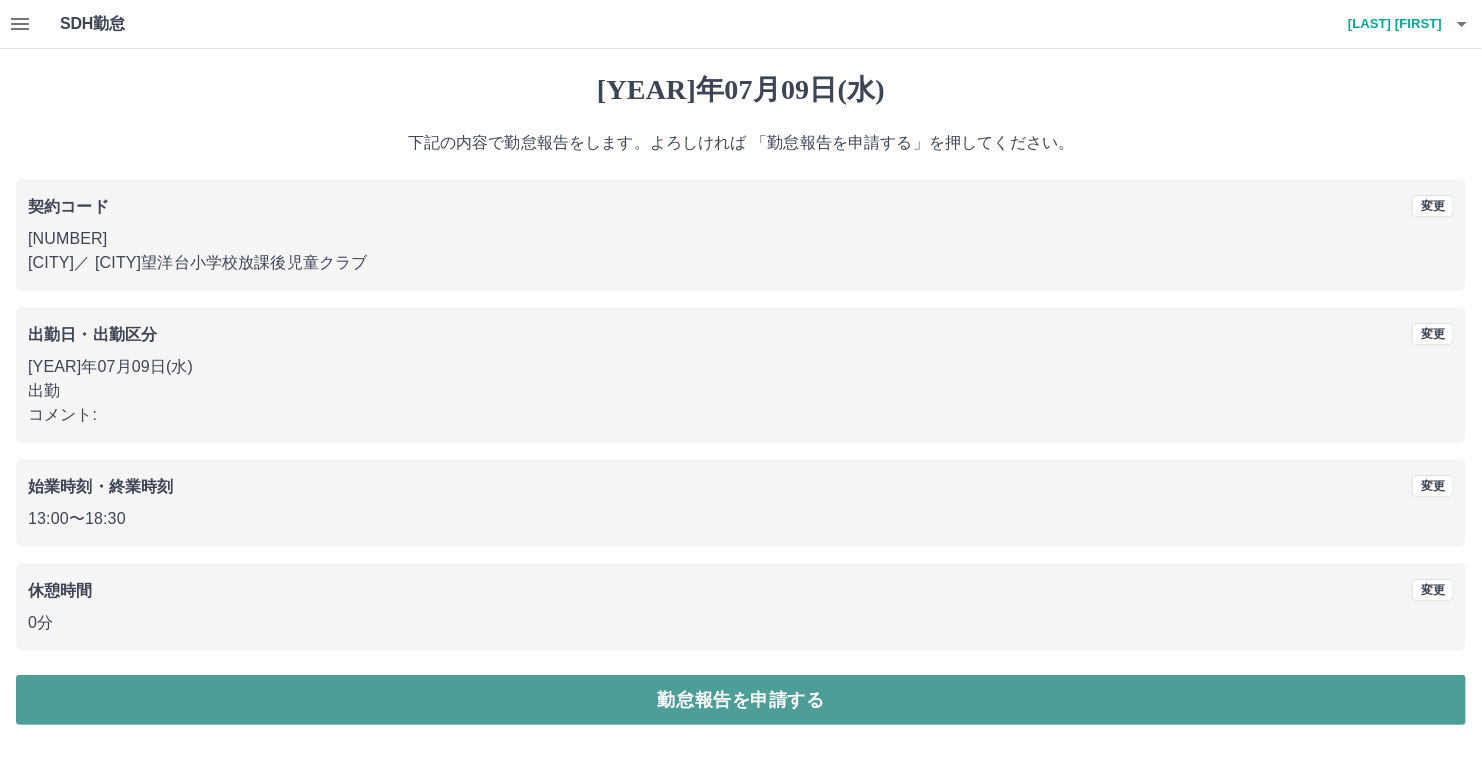 click on "勤怠報告を申請する" at bounding box center (741, 700) 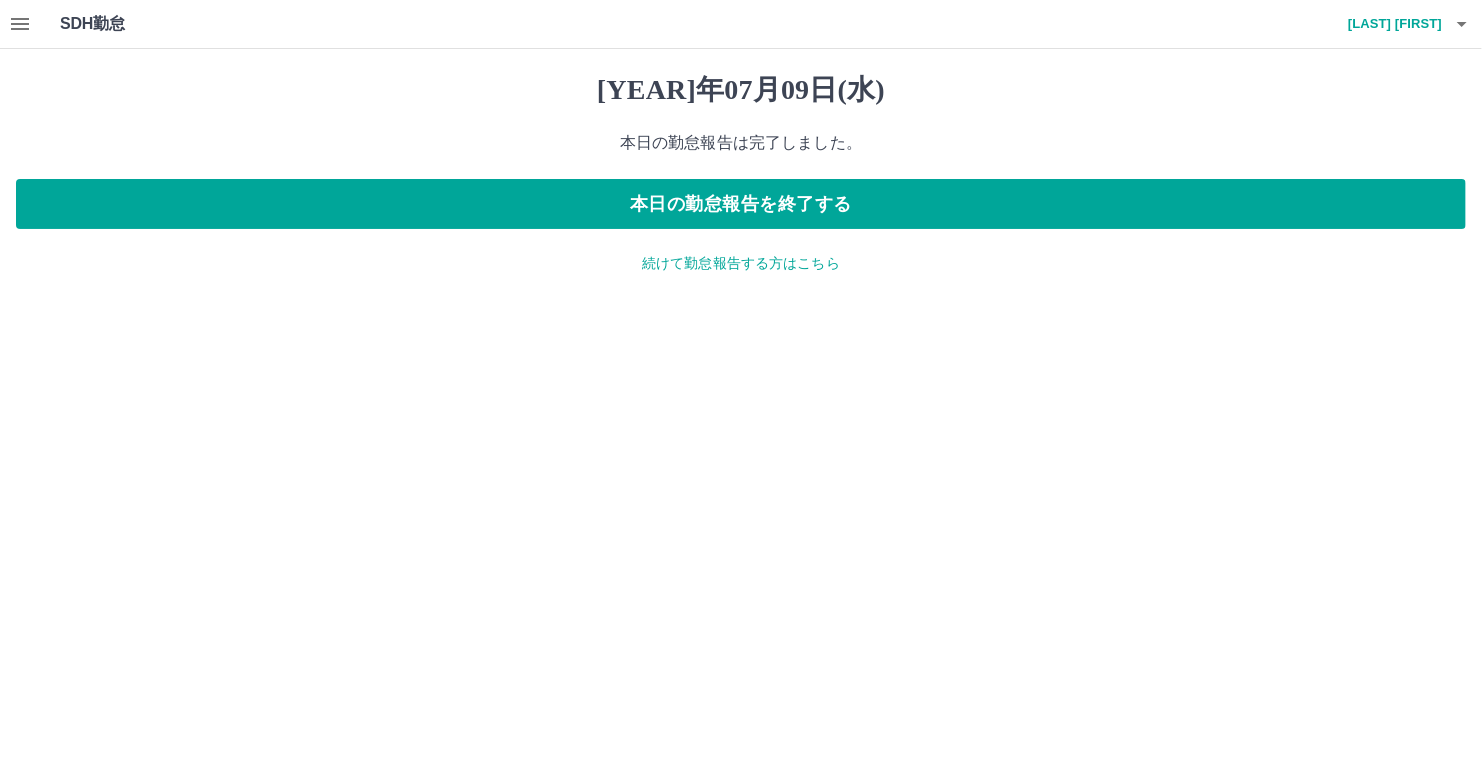click on "SDH勤怠" at bounding box center (125, 24) 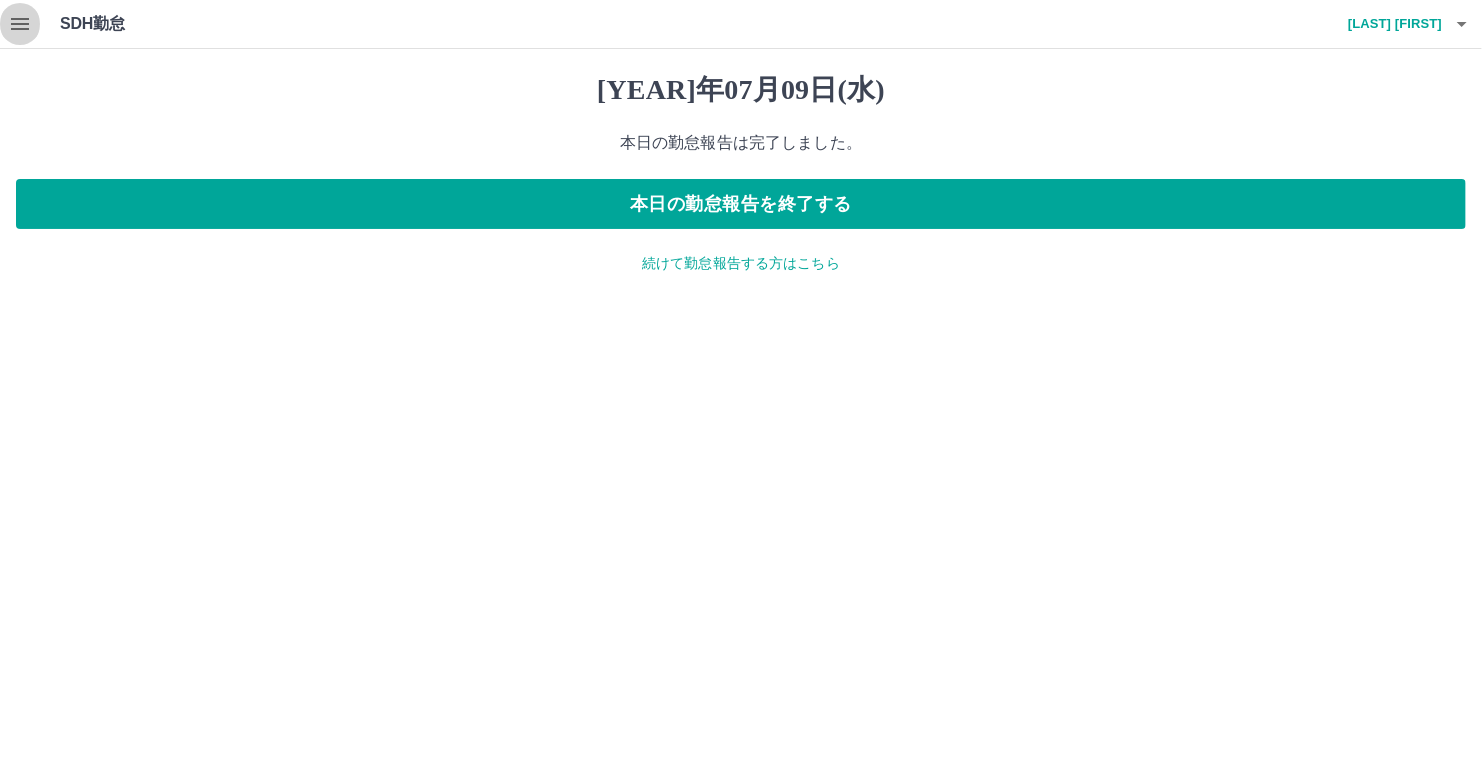 click at bounding box center [20, 24] 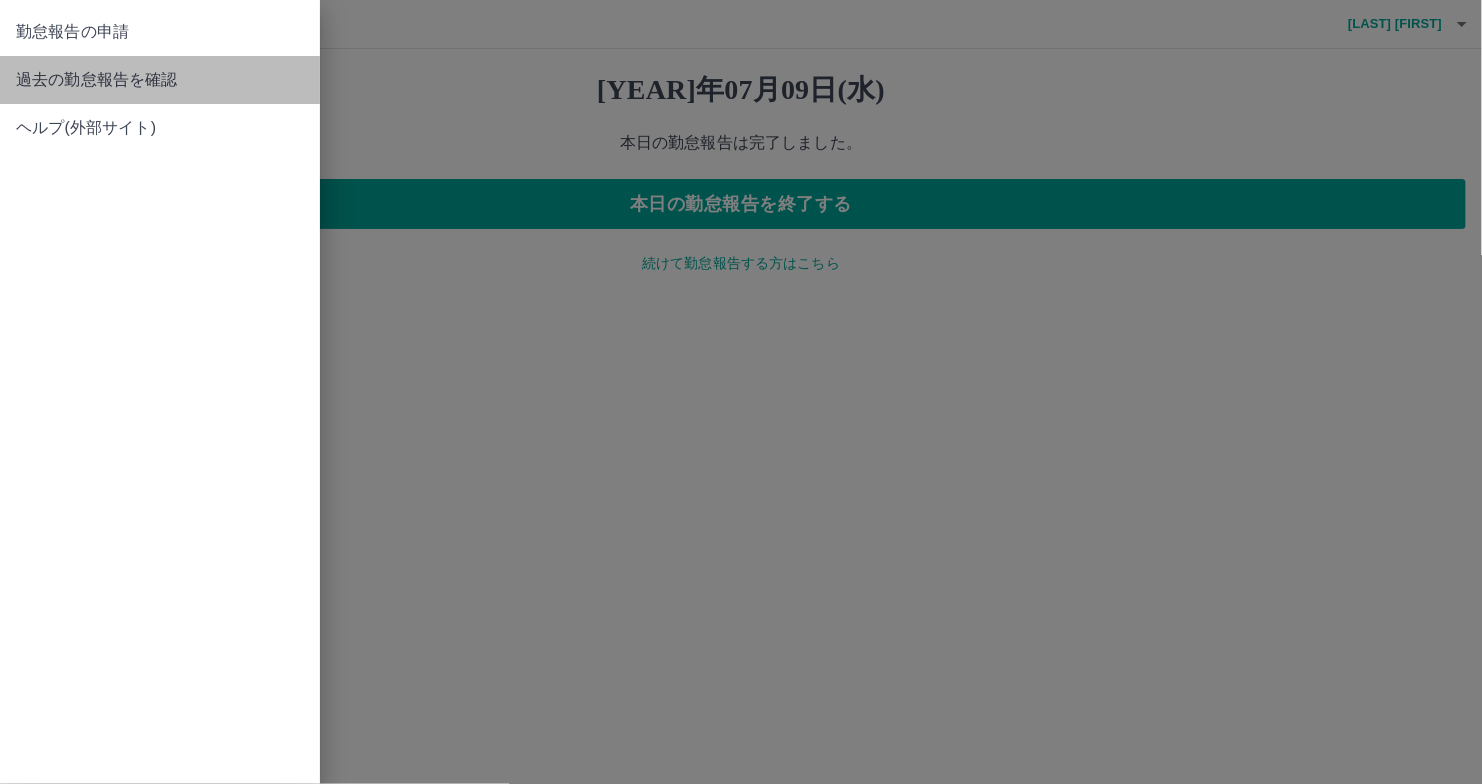 click on "過去の勤怠報告を確認" at bounding box center (160, 32) 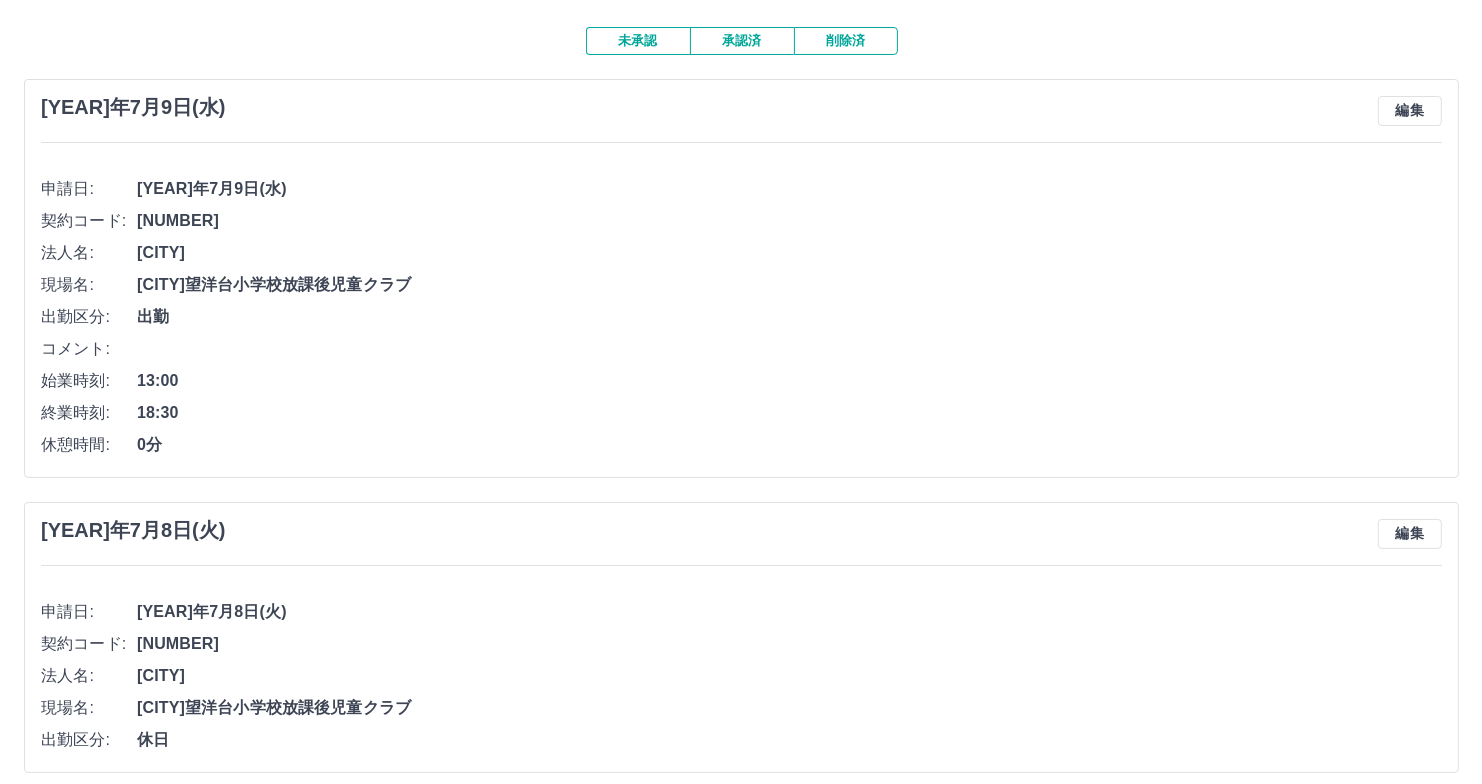 scroll, scrollTop: 0, scrollLeft: 0, axis: both 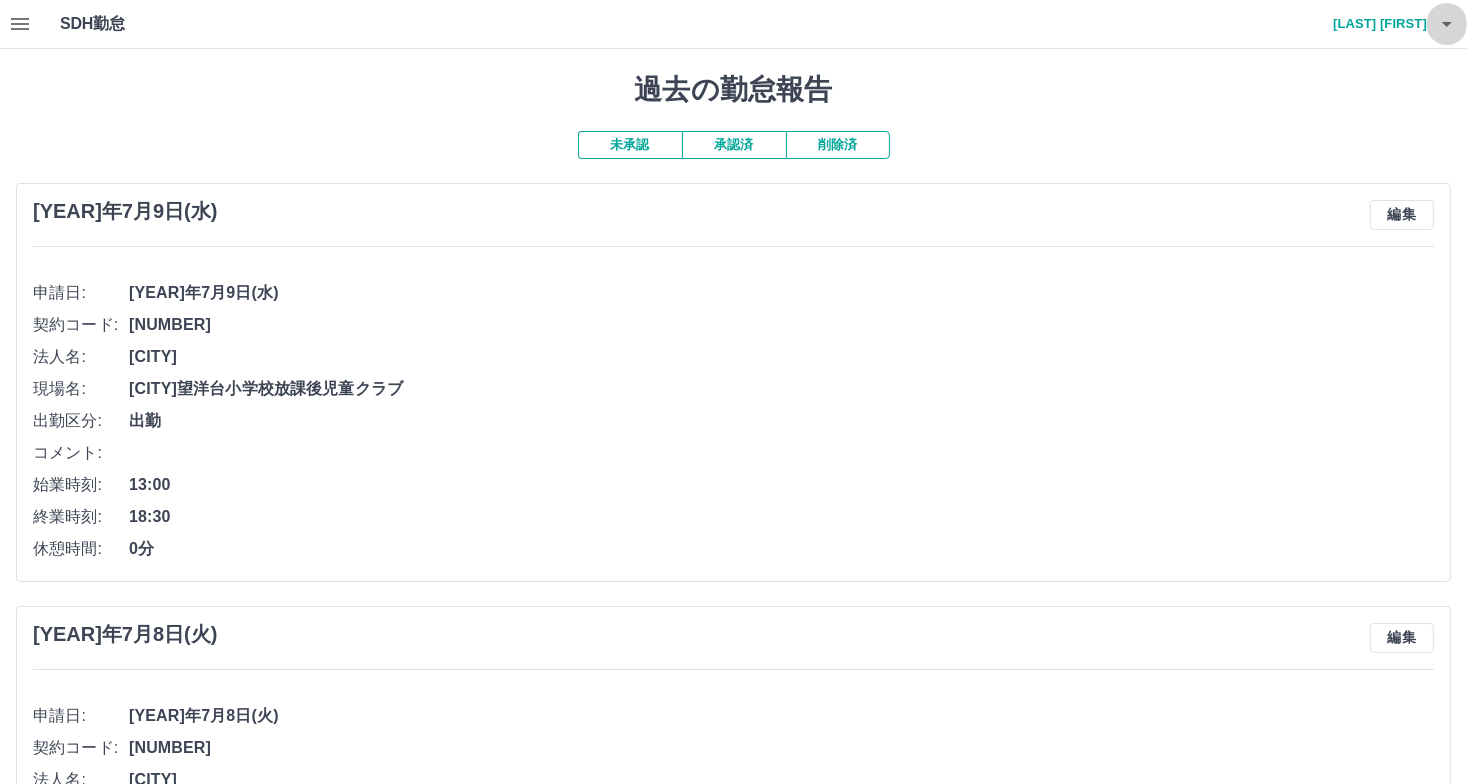 click at bounding box center (1447, 24) 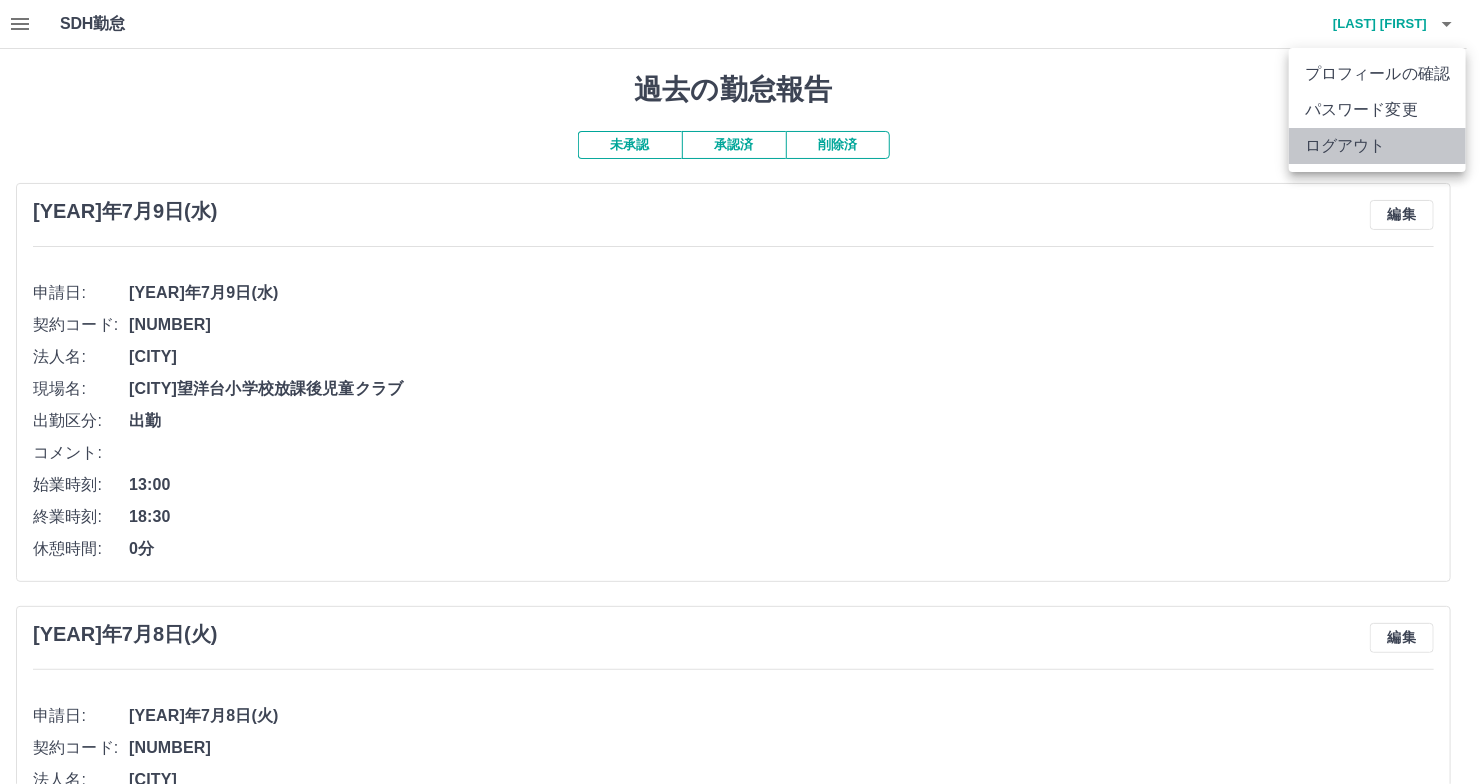 click on "ログアウト" at bounding box center (1377, 146) 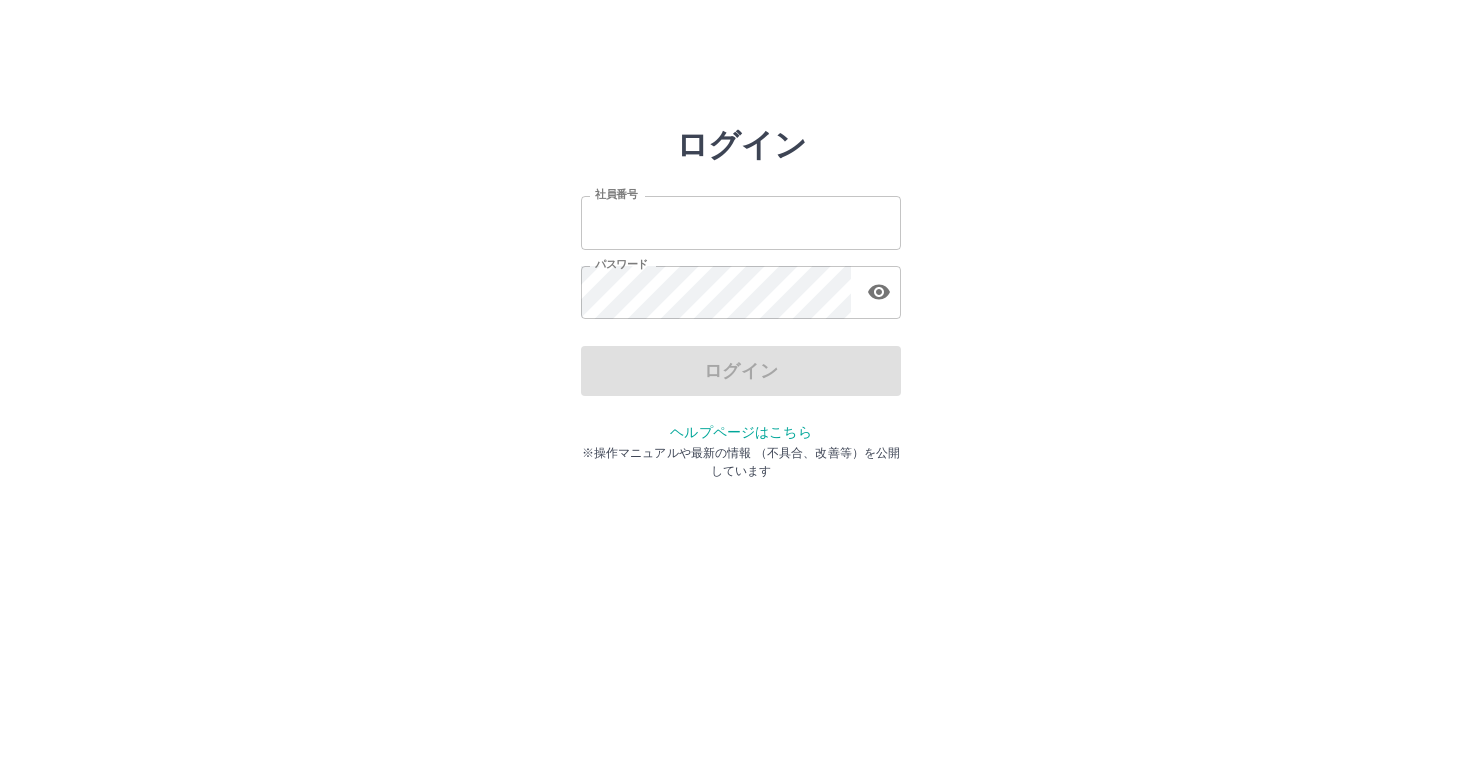 scroll, scrollTop: 0, scrollLeft: 0, axis: both 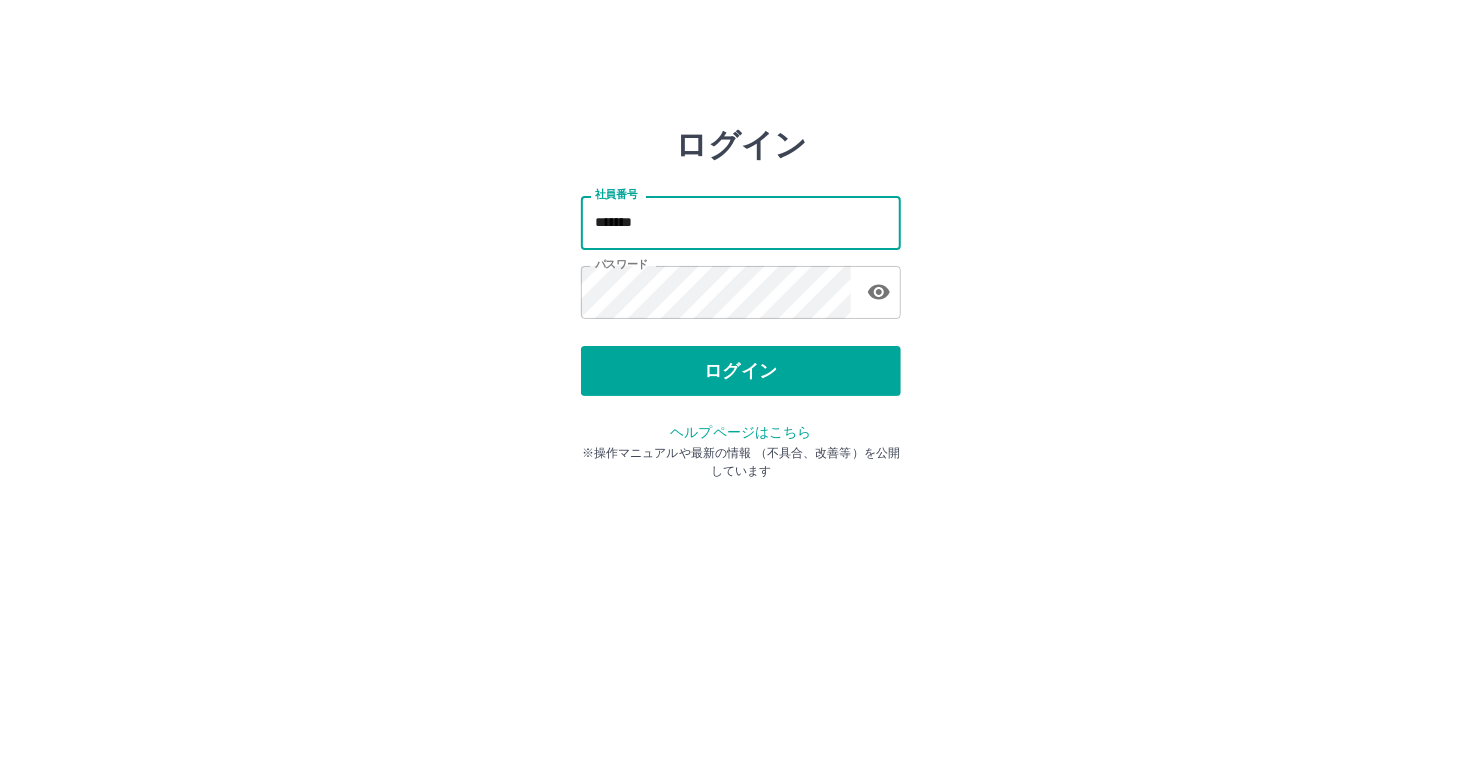 click on "*******" at bounding box center (741, 222) 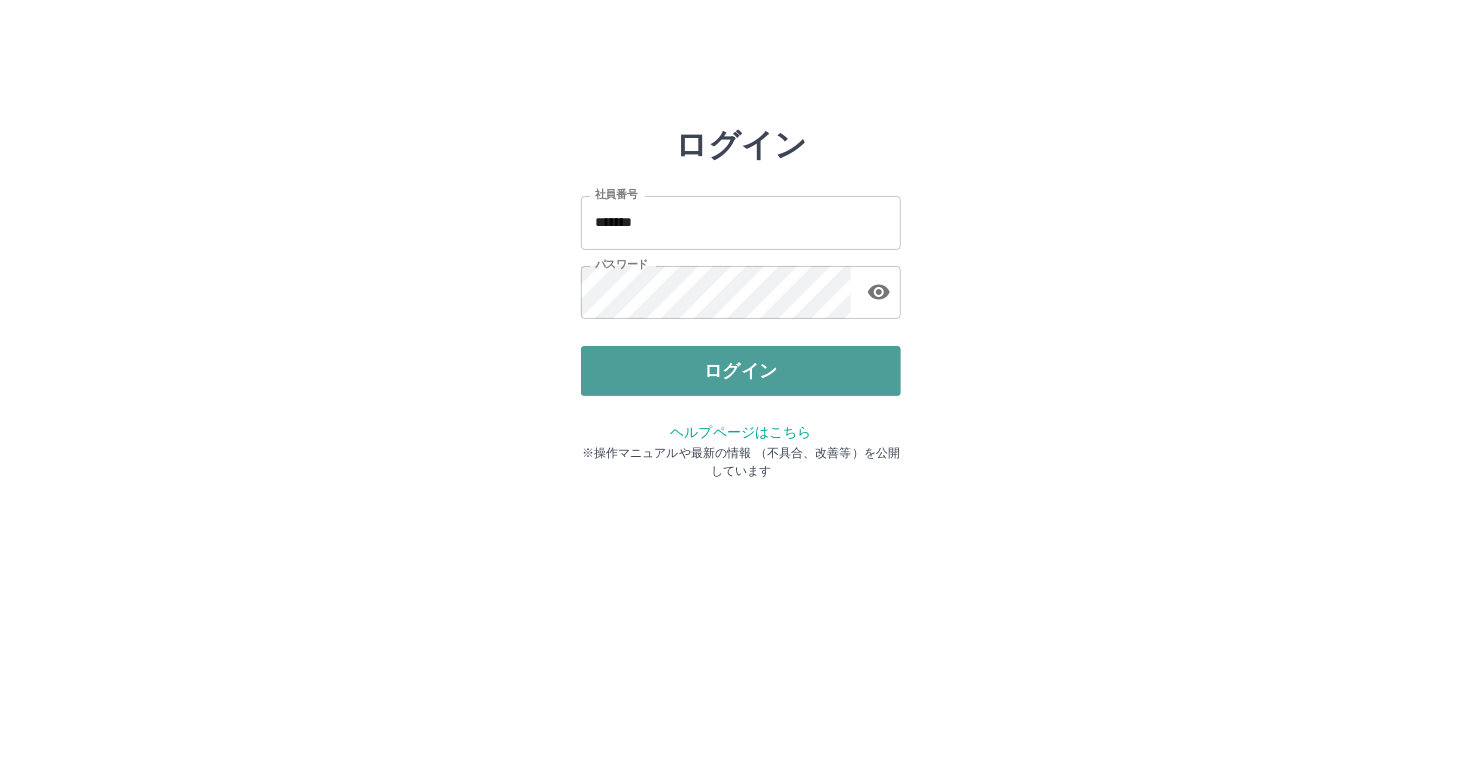click on "ログイン" at bounding box center (741, 371) 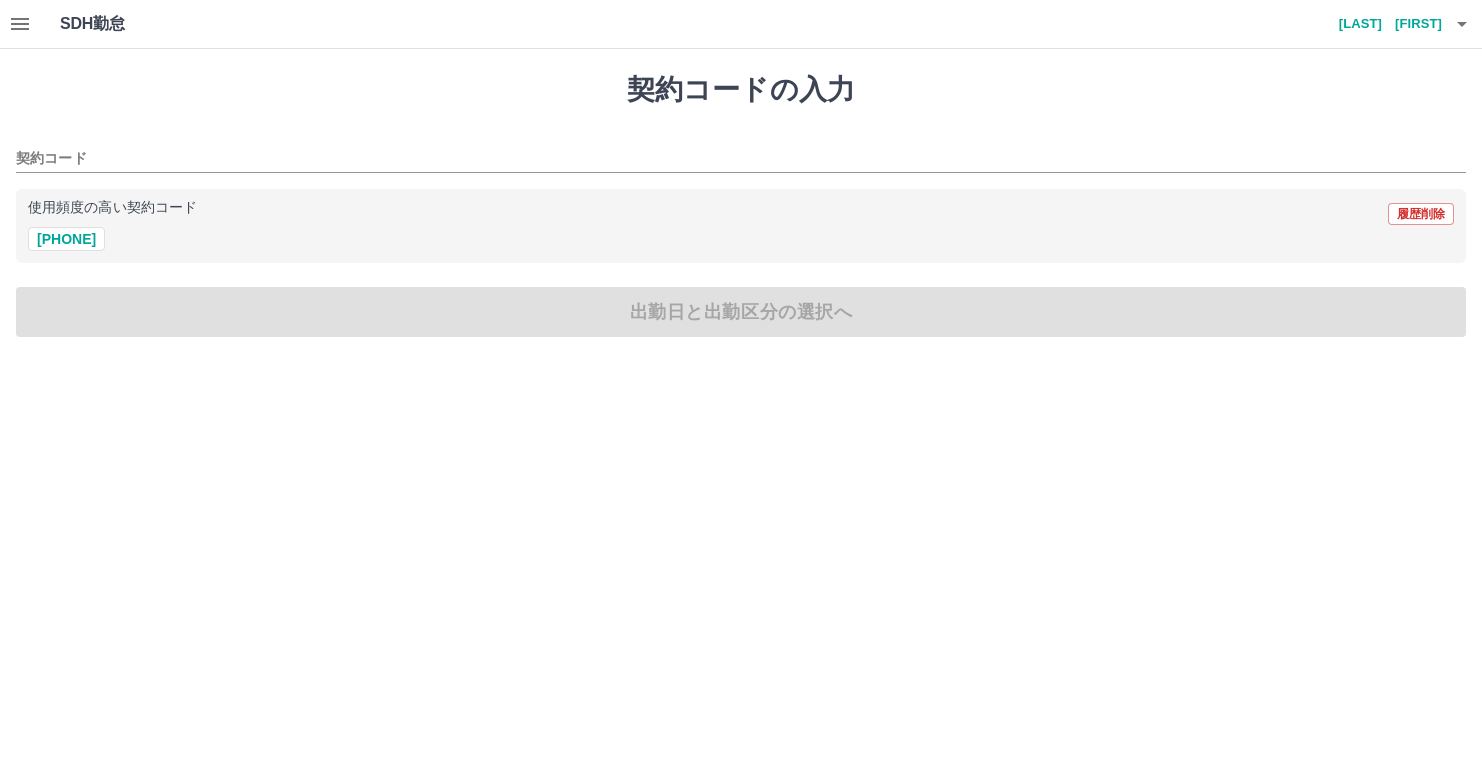 scroll, scrollTop: 0, scrollLeft: 0, axis: both 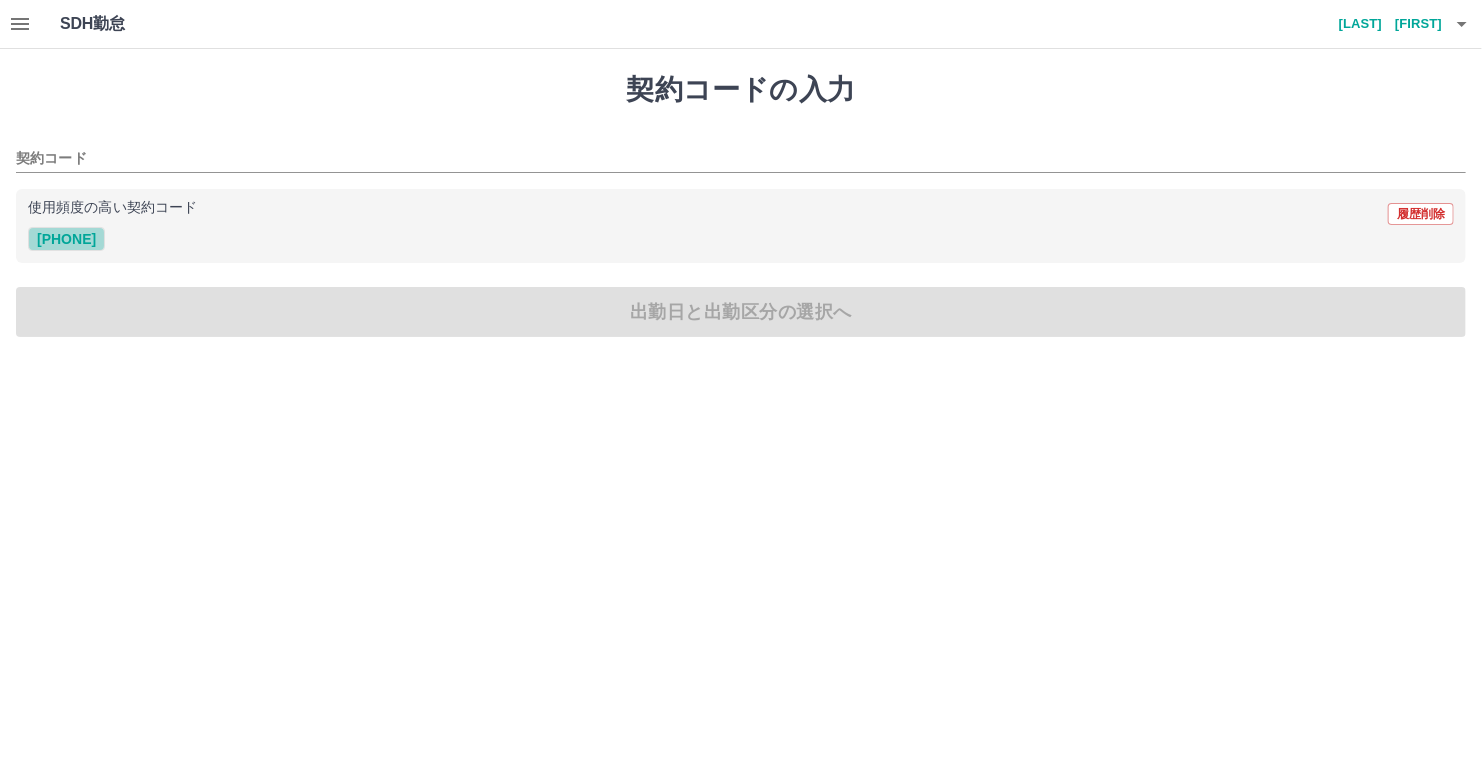 click on "[PHONE]" at bounding box center (66, 239) 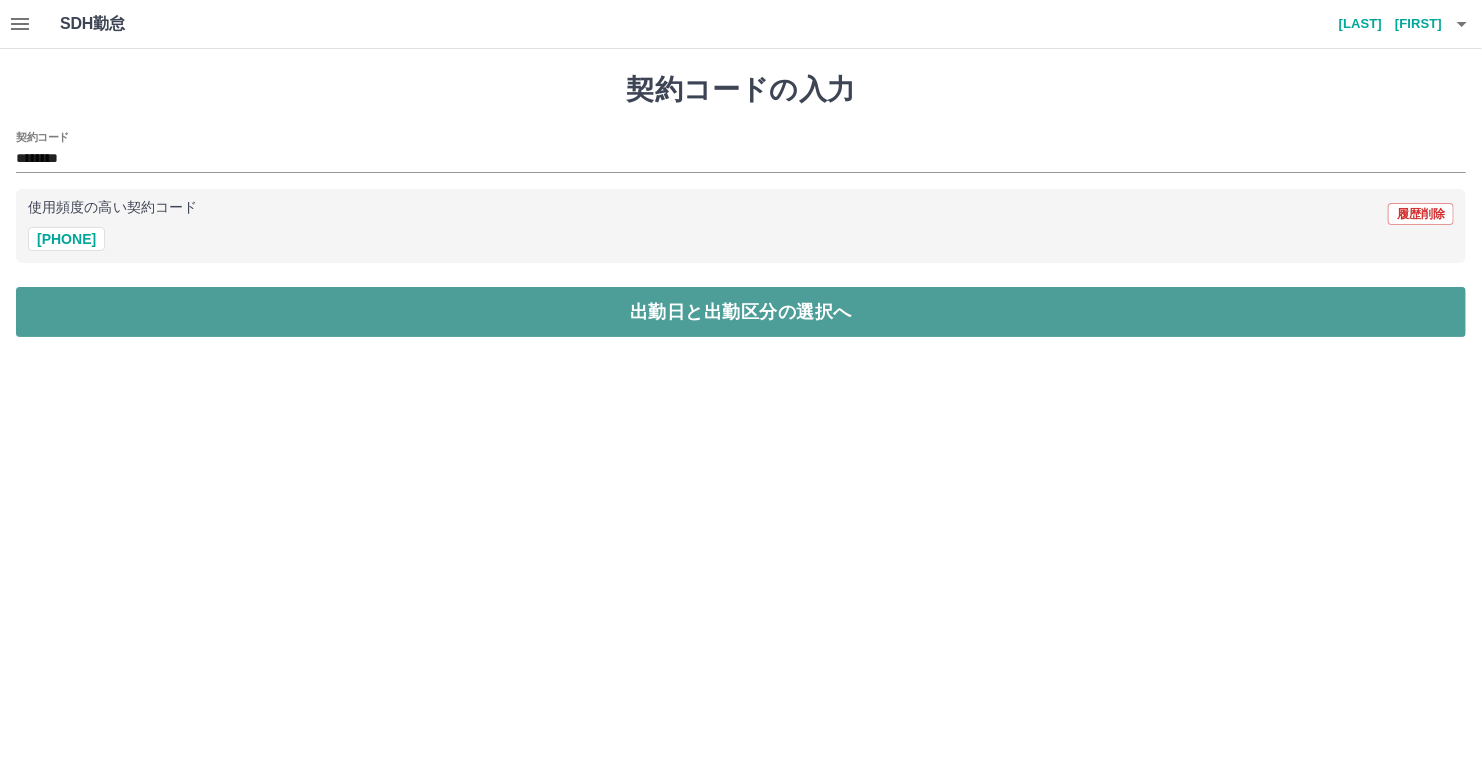 click on "出勤日と出勤区分の選択へ" at bounding box center (741, 312) 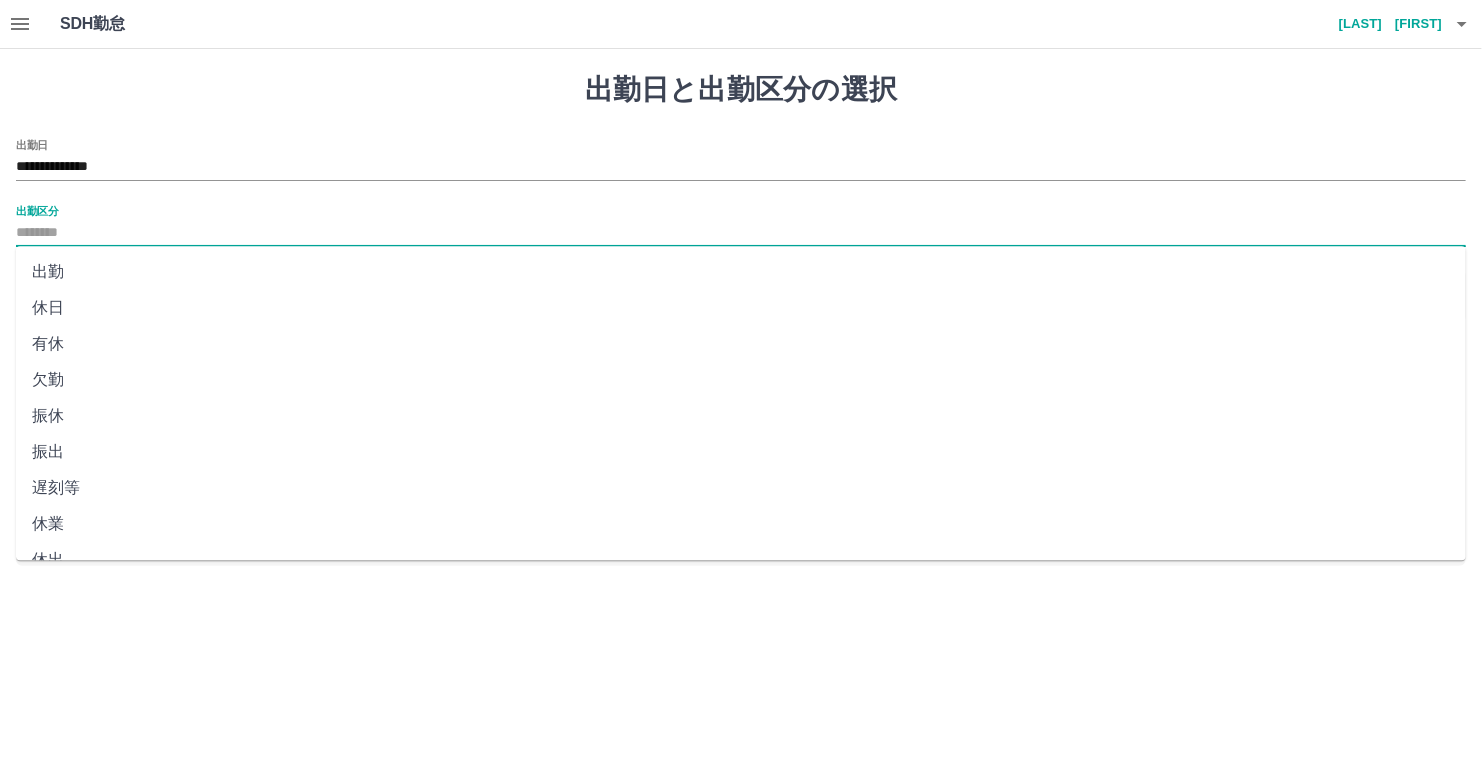 click on "出勤区分" at bounding box center [741, 233] 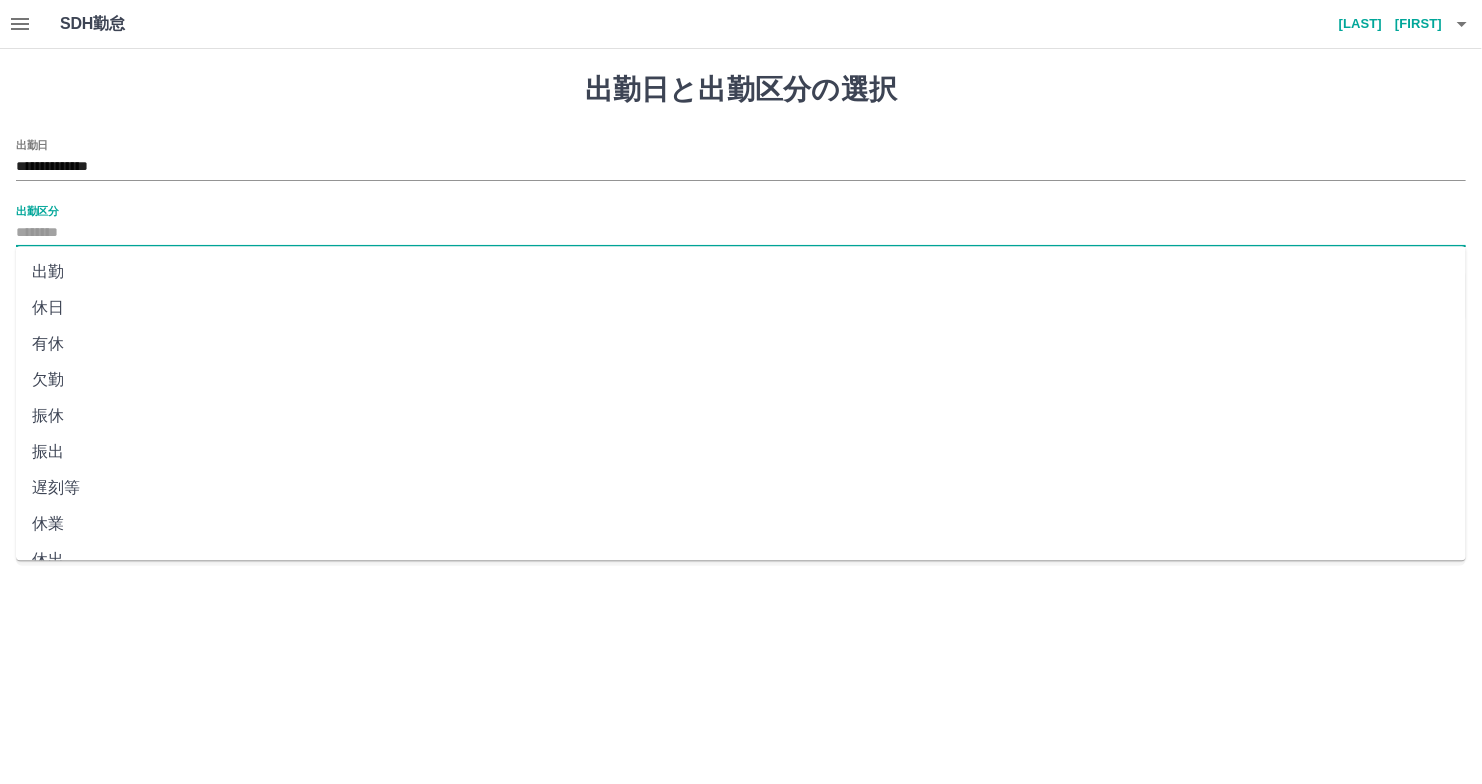 click on "休日" at bounding box center (741, 308) 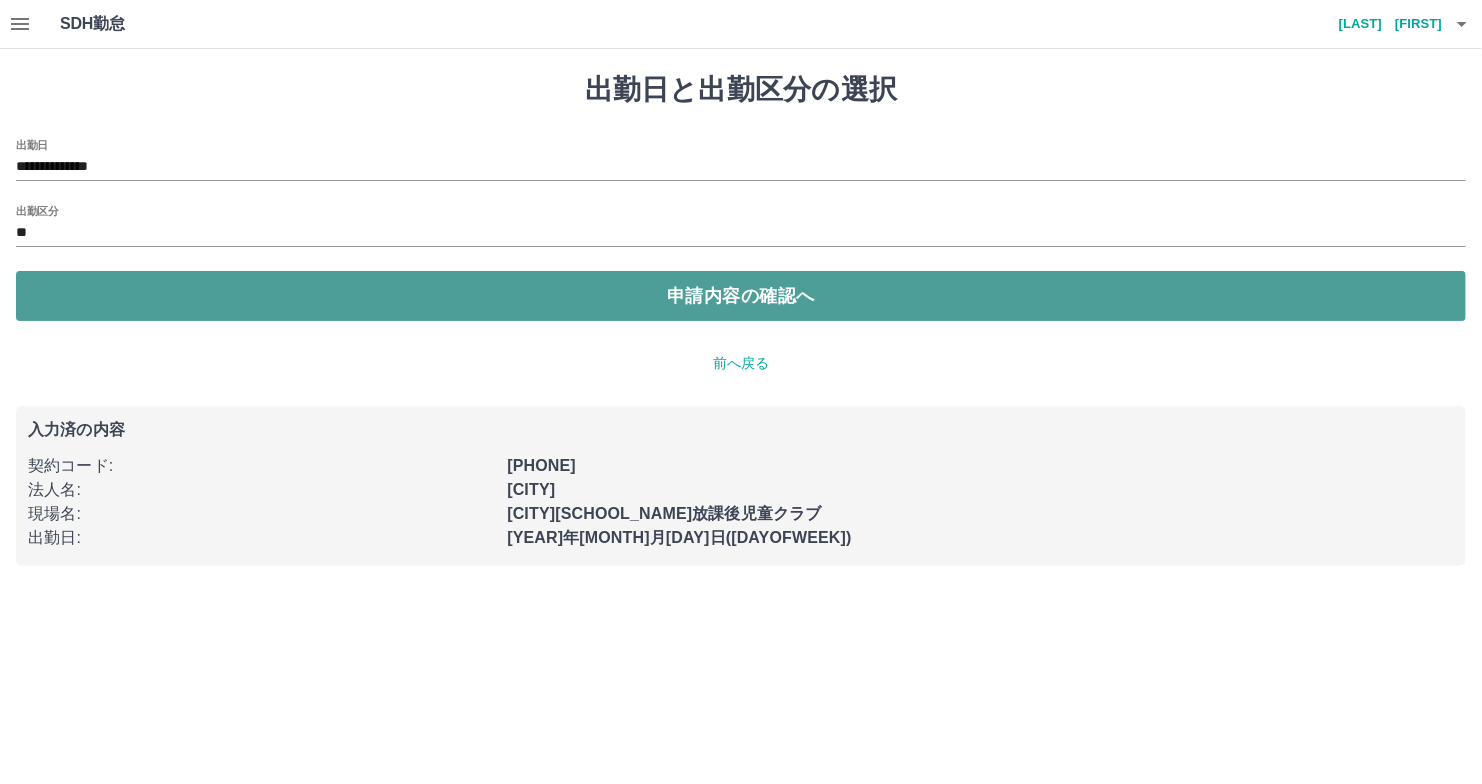 click on "申請内容の確認へ" at bounding box center [741, 296] 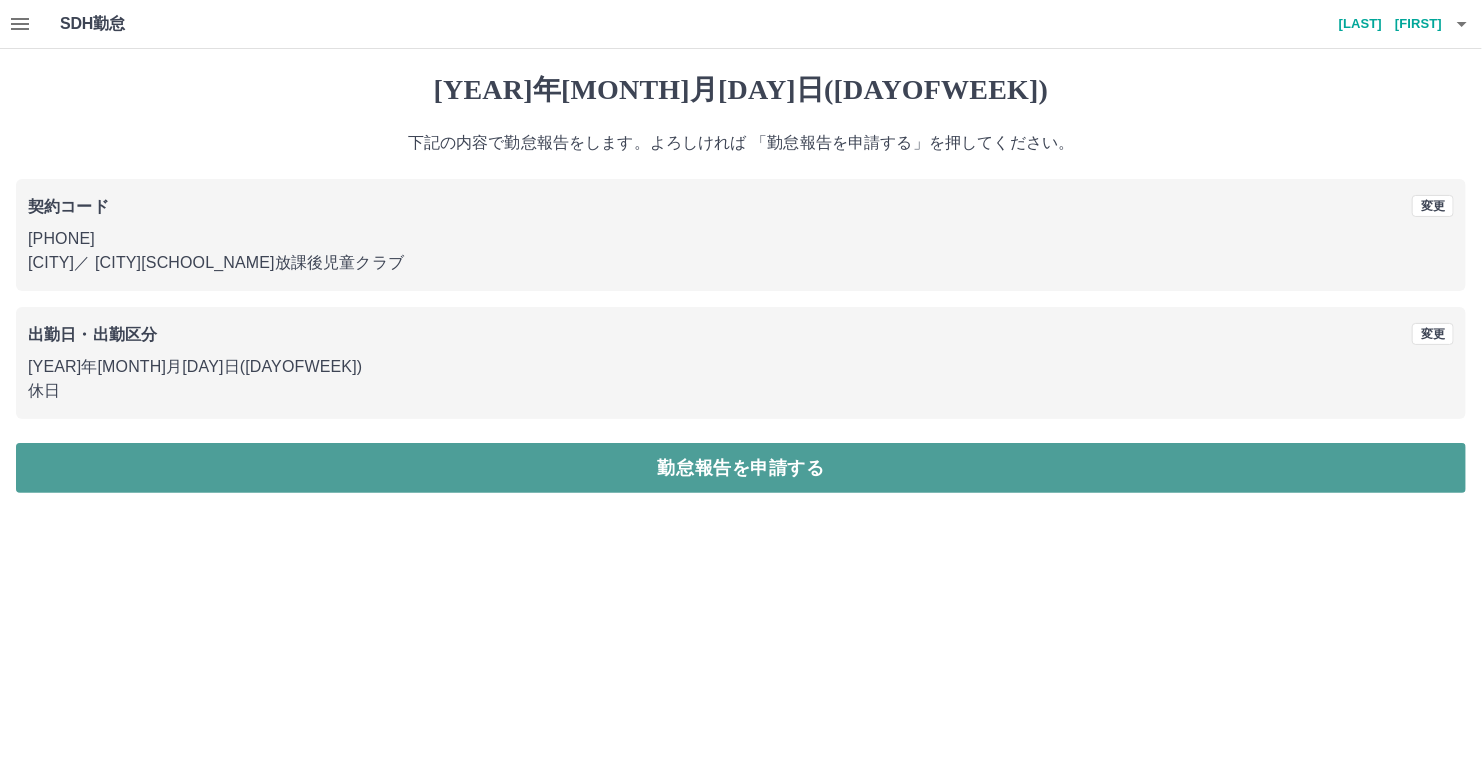 click on "勤怠報告を申請する" at bounding box center (741, 468) 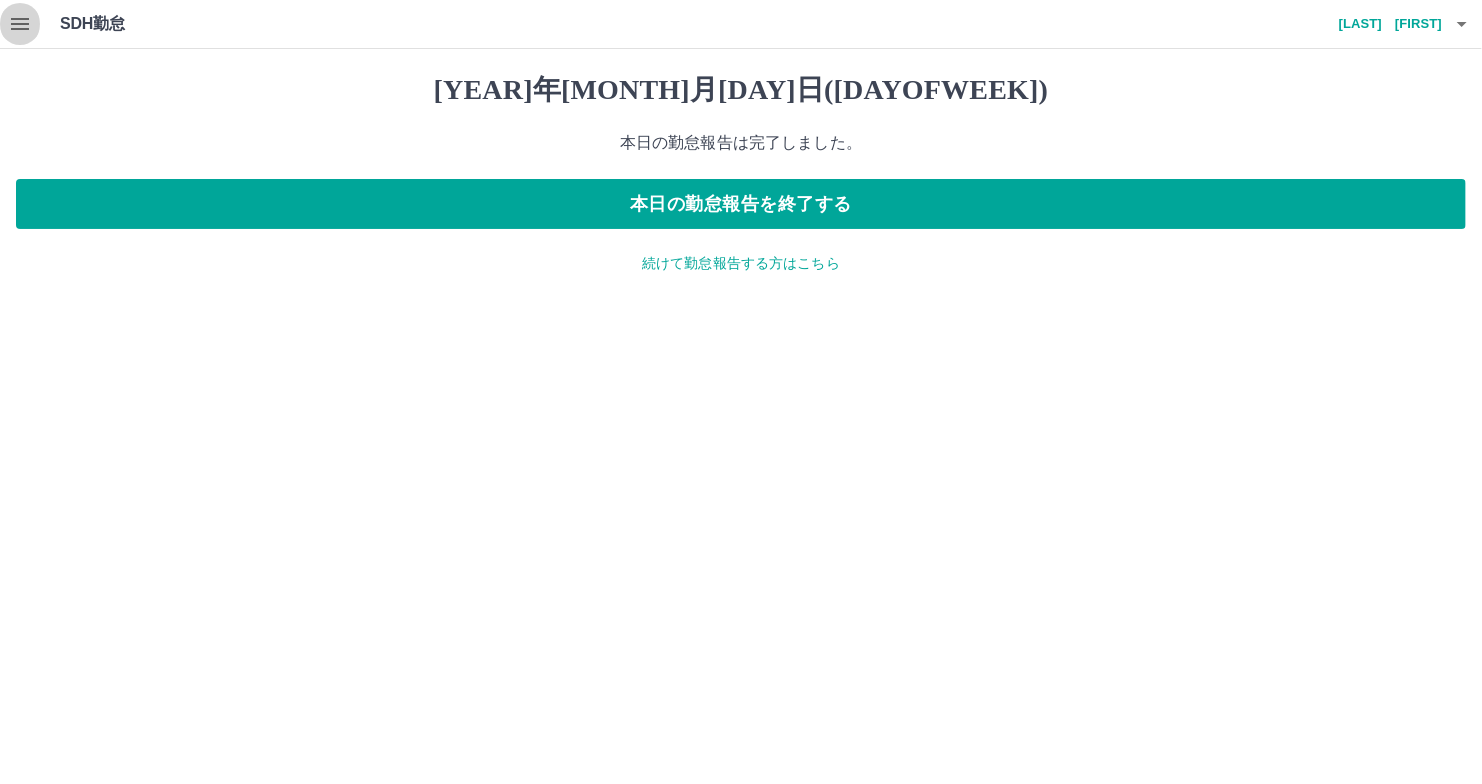 click at bounding box center (20, 24) 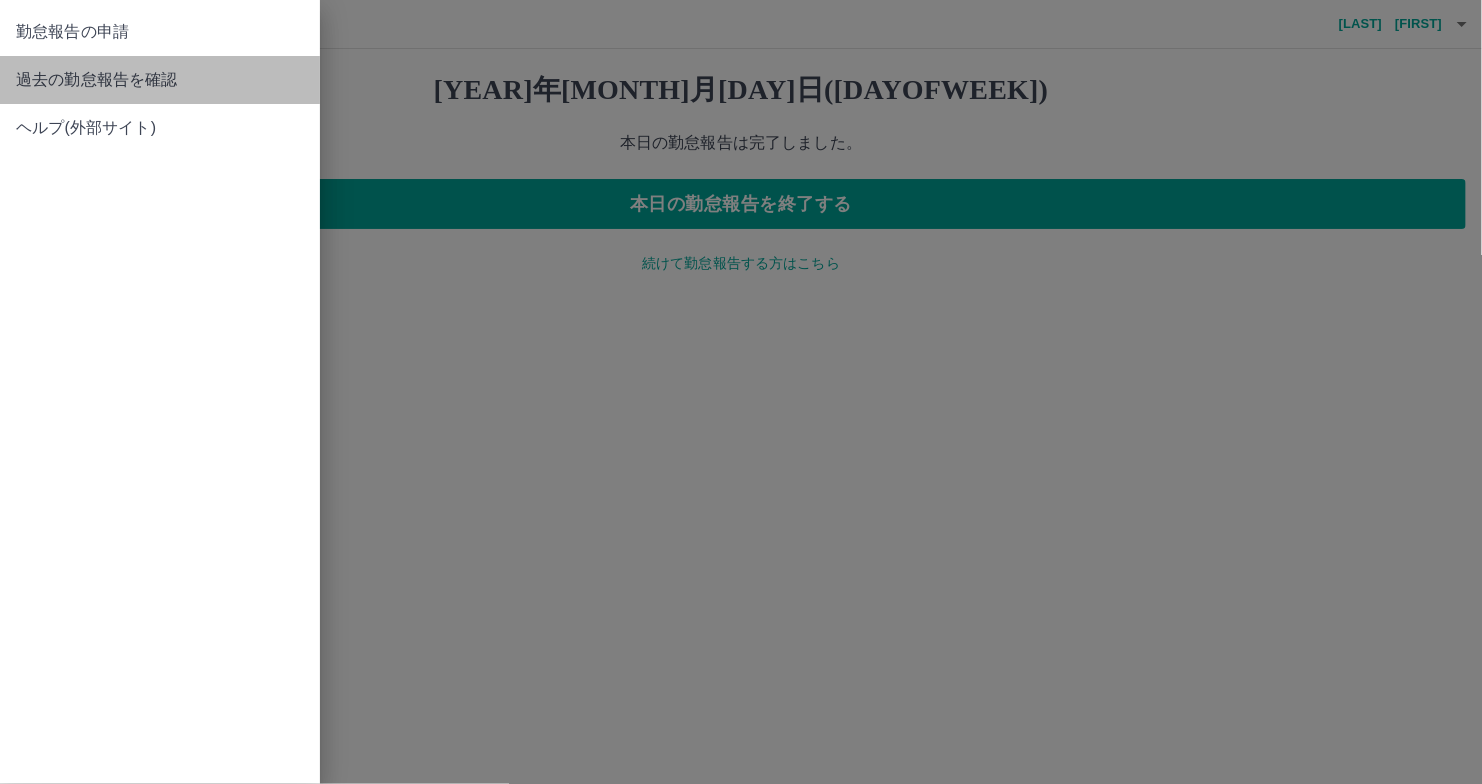 click on "過去の勤怠報告を確認" at bounding box center (160, 32) 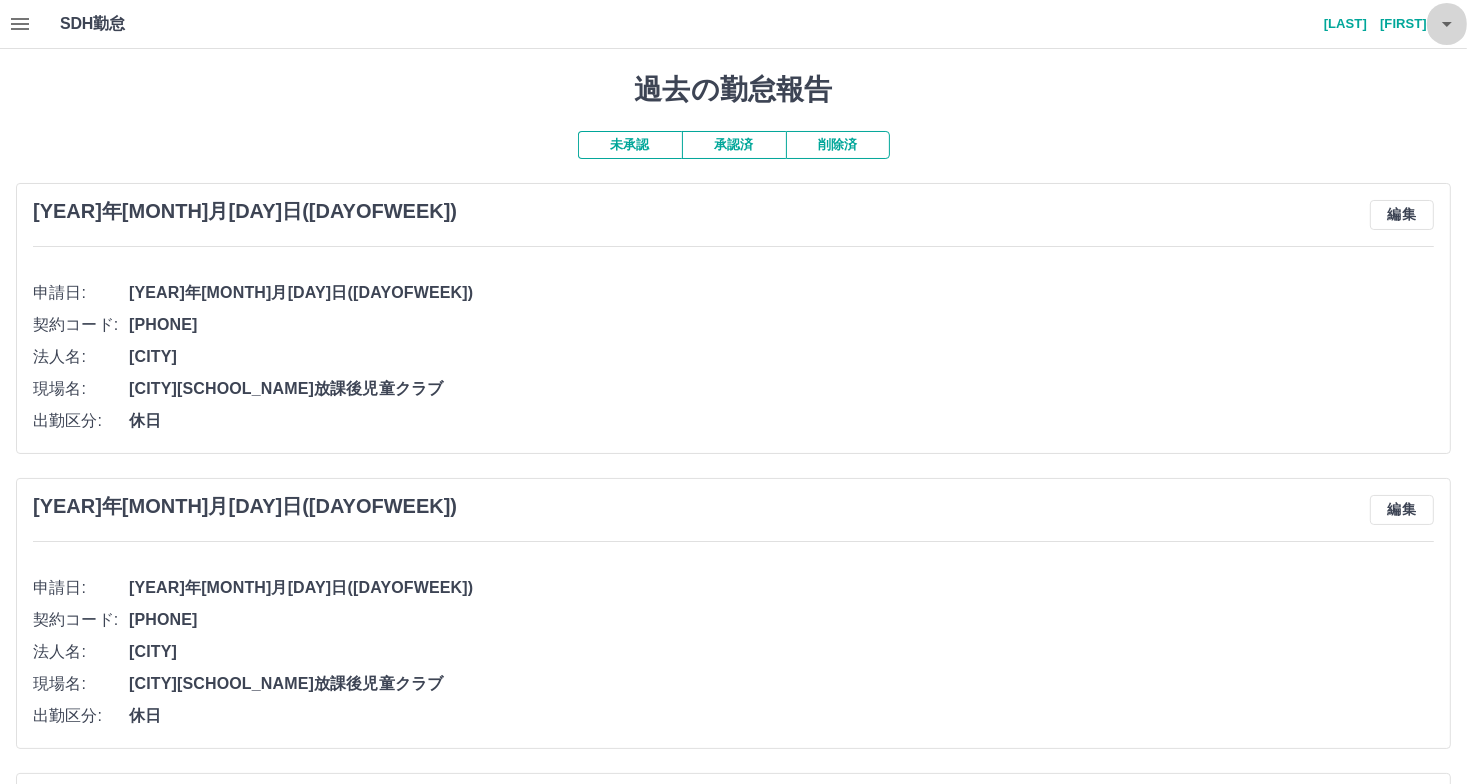 click at bounding box center [1447, 24] 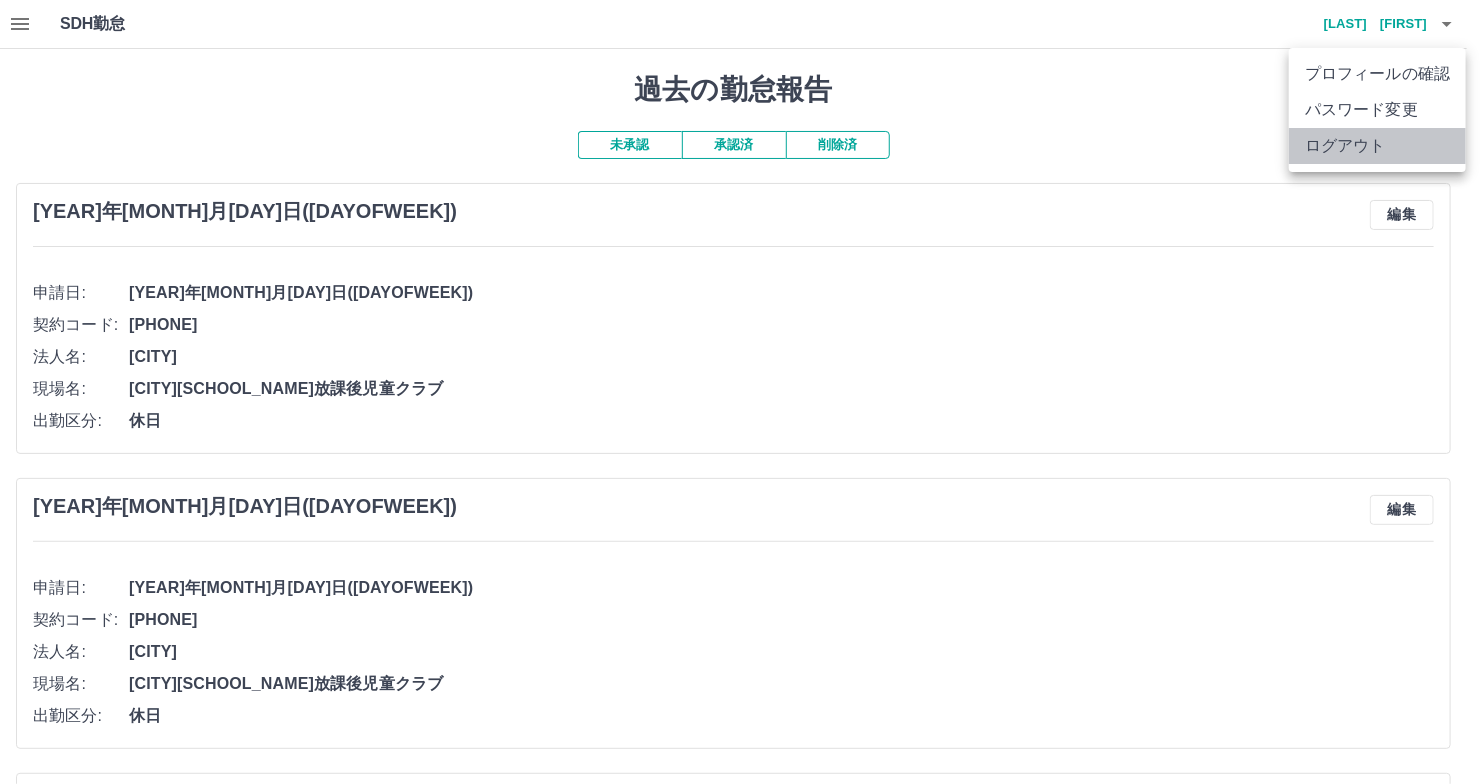 click on "ログアウト" at bounding box center (1377, 146) 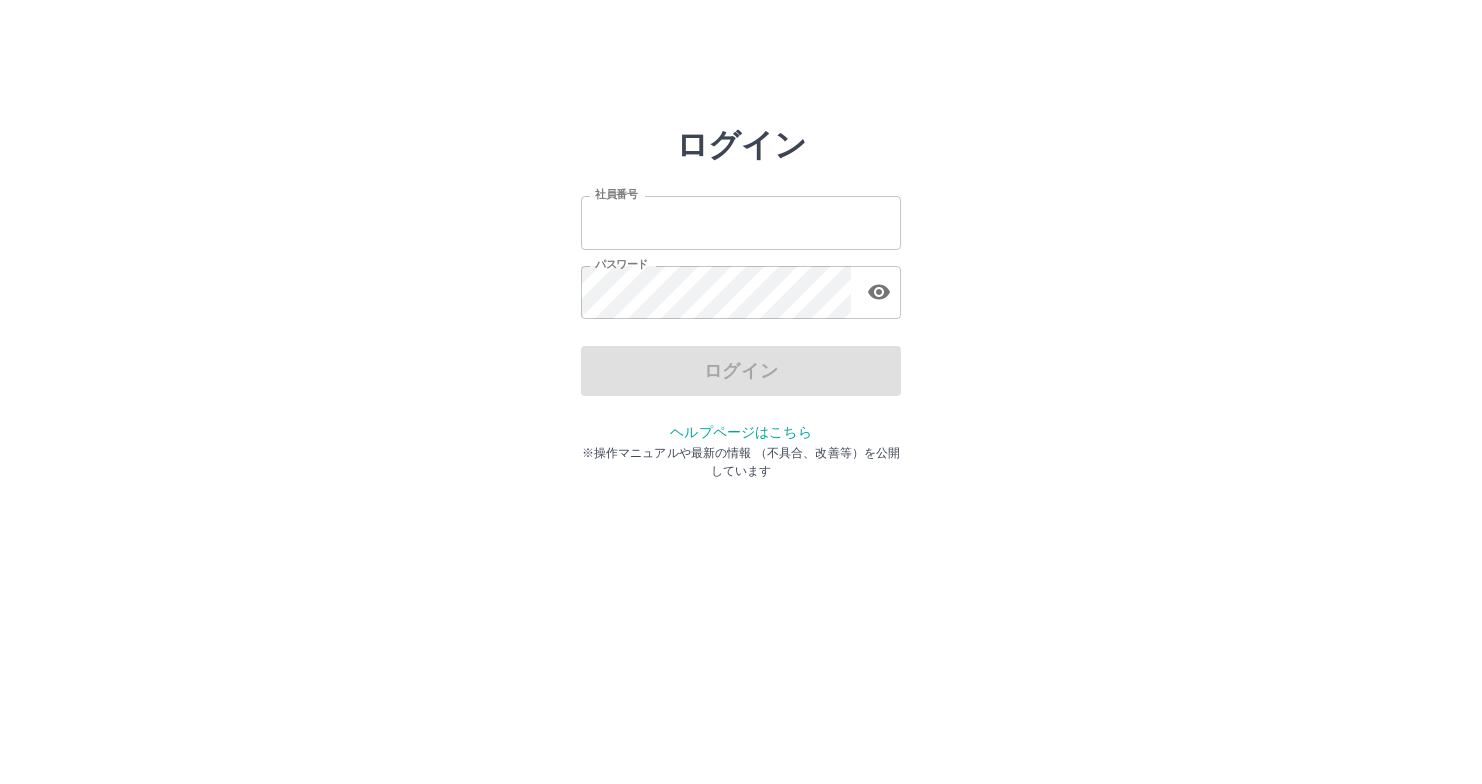 scroll, scrollTop: 0, scrollLeft: 0, axis: both 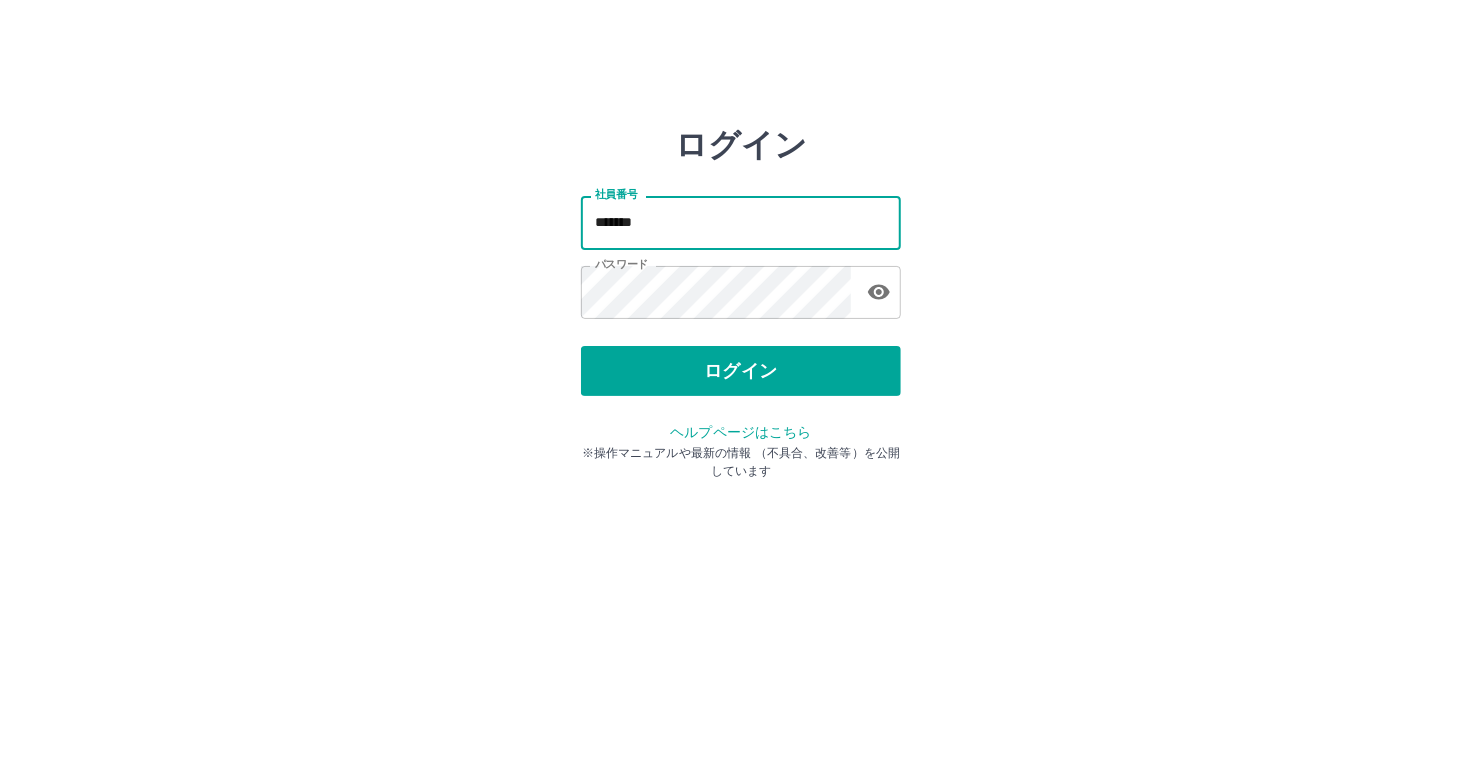 click on "*******" at bounding box center (741, 222) 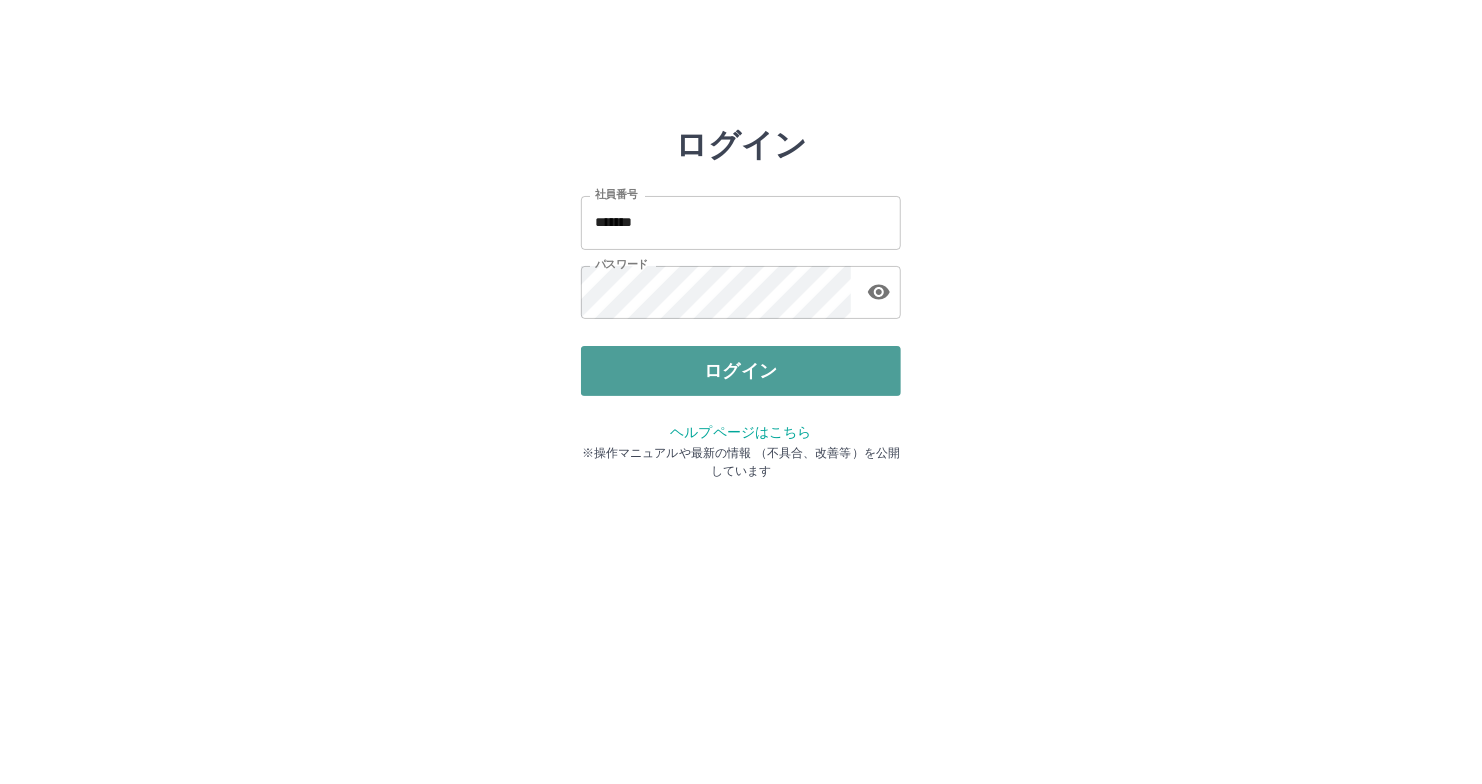click on "ログイン" at bounding box center [741, 371] 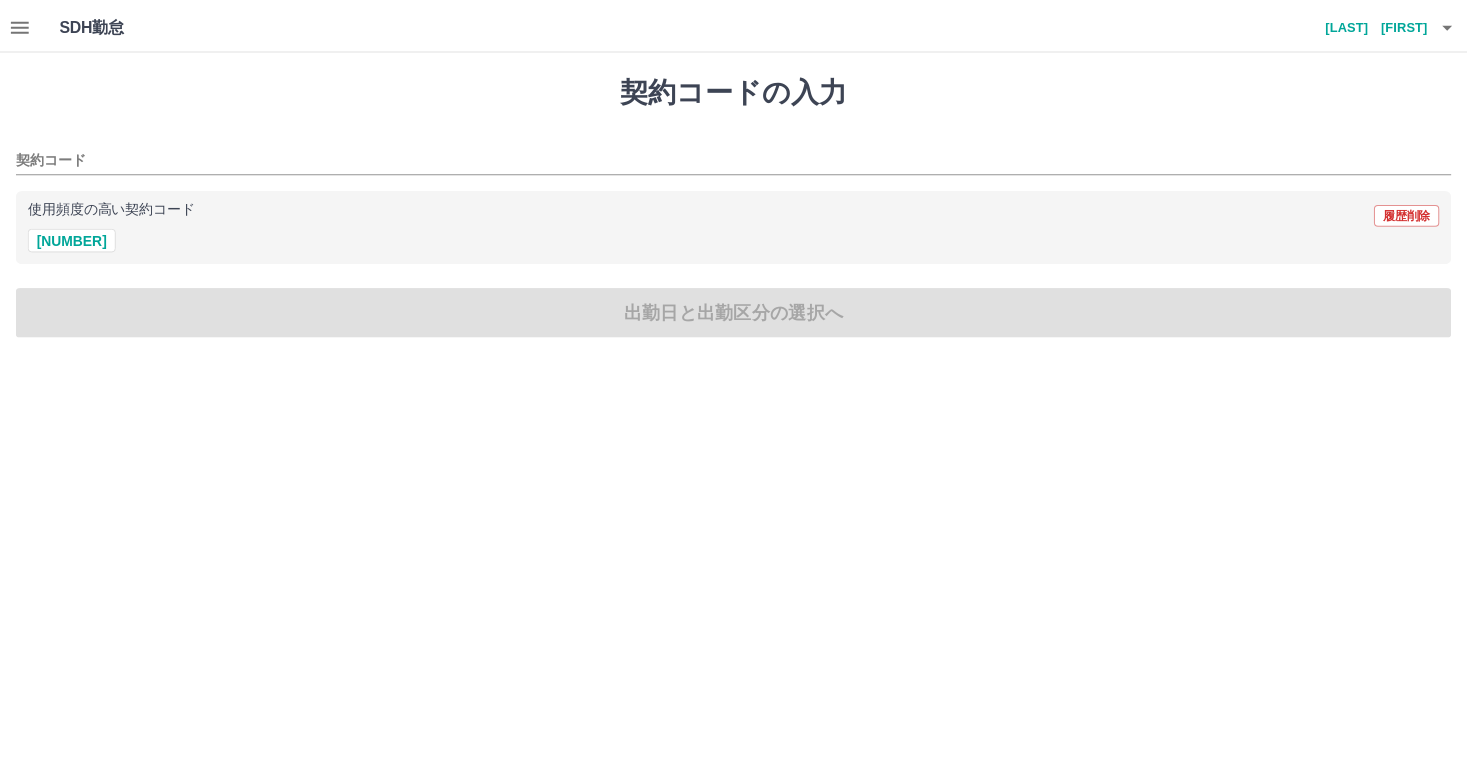 scroll, scrollTop: 0, scrollLeft: 0, axis: both 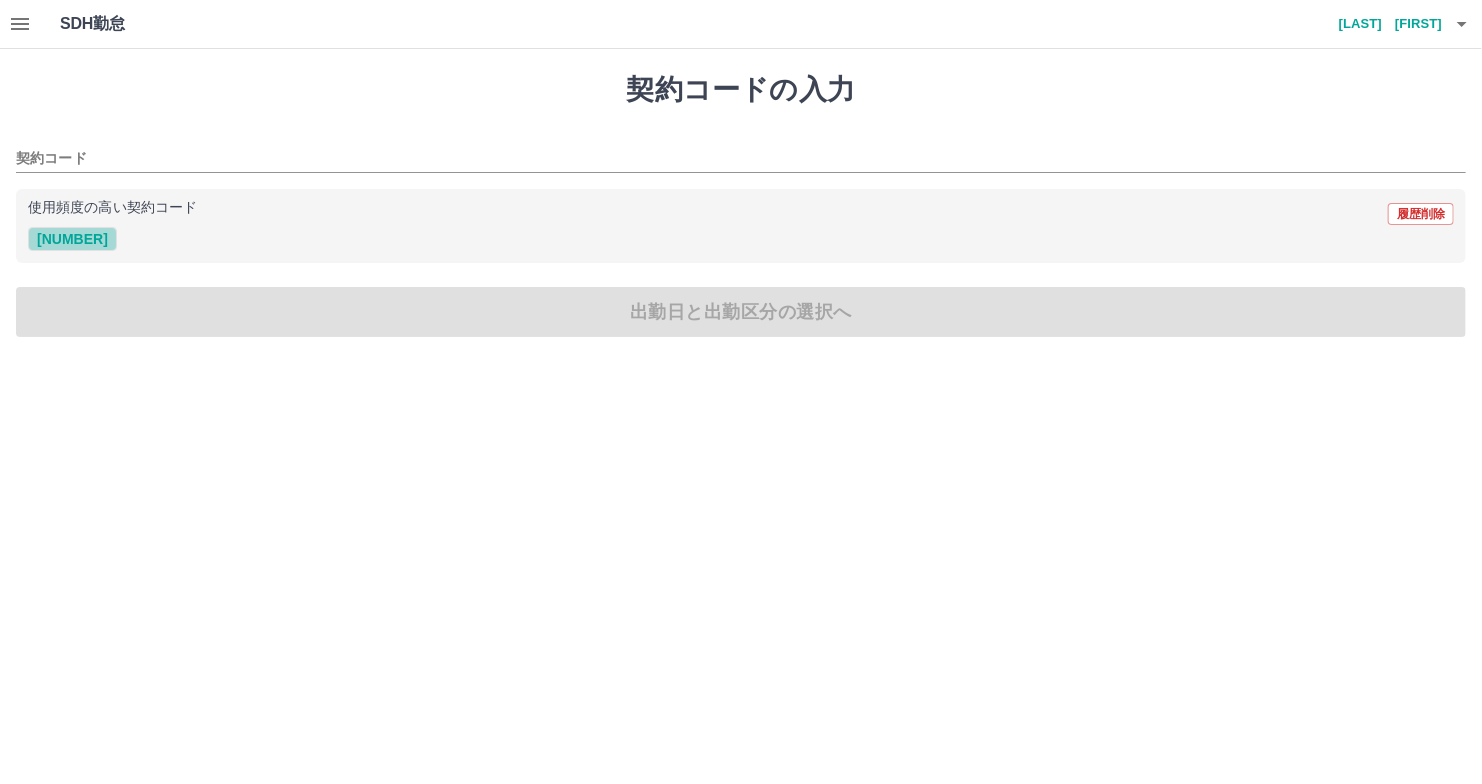 click on "[NUMBER]" at bounding box center [72, 239] 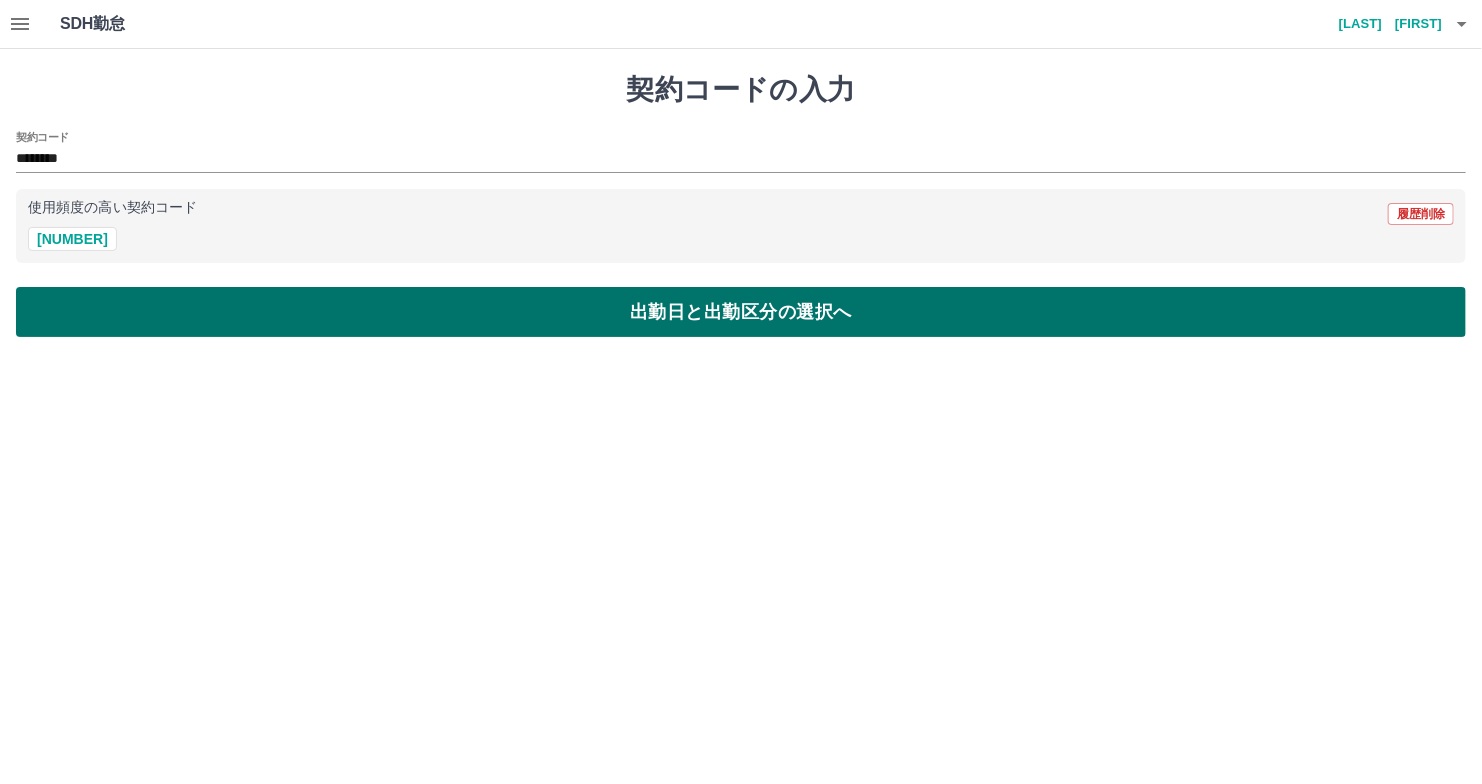 click on "出勤日と出勤区分の選択へ" at bounding box center (741, 312) 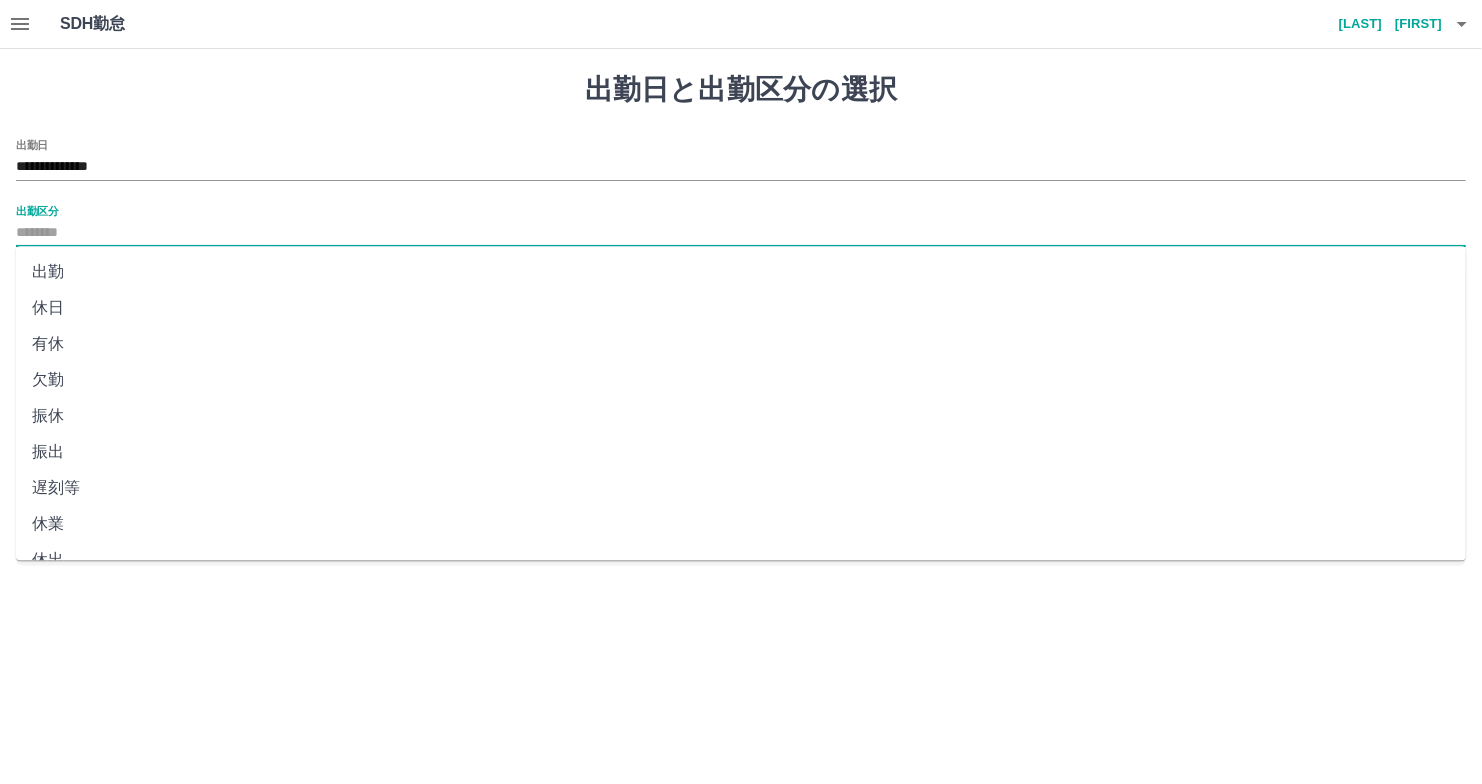 click on "出勤区分" at bounding box center (741, 233) 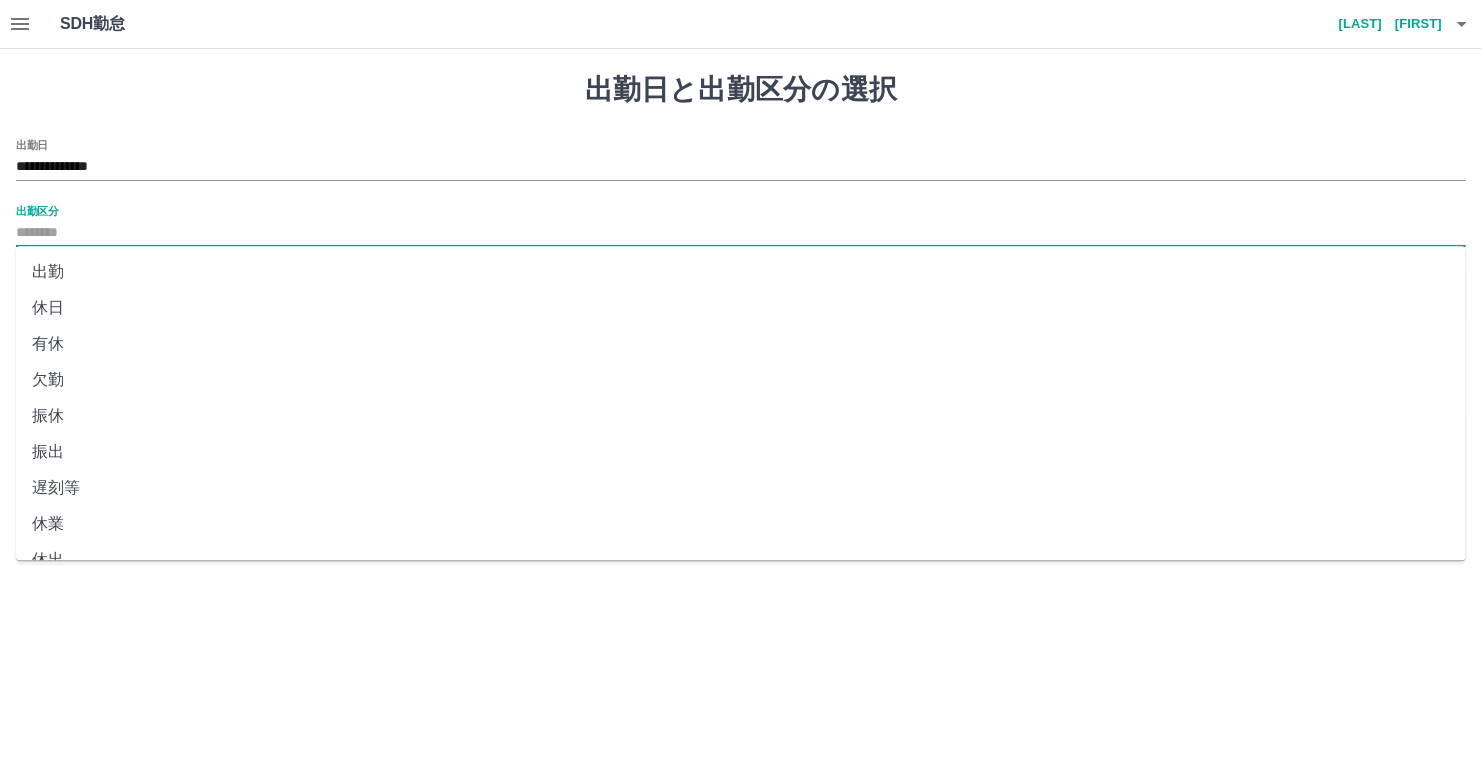 click on "出勤" at bounding box center (741, 272) 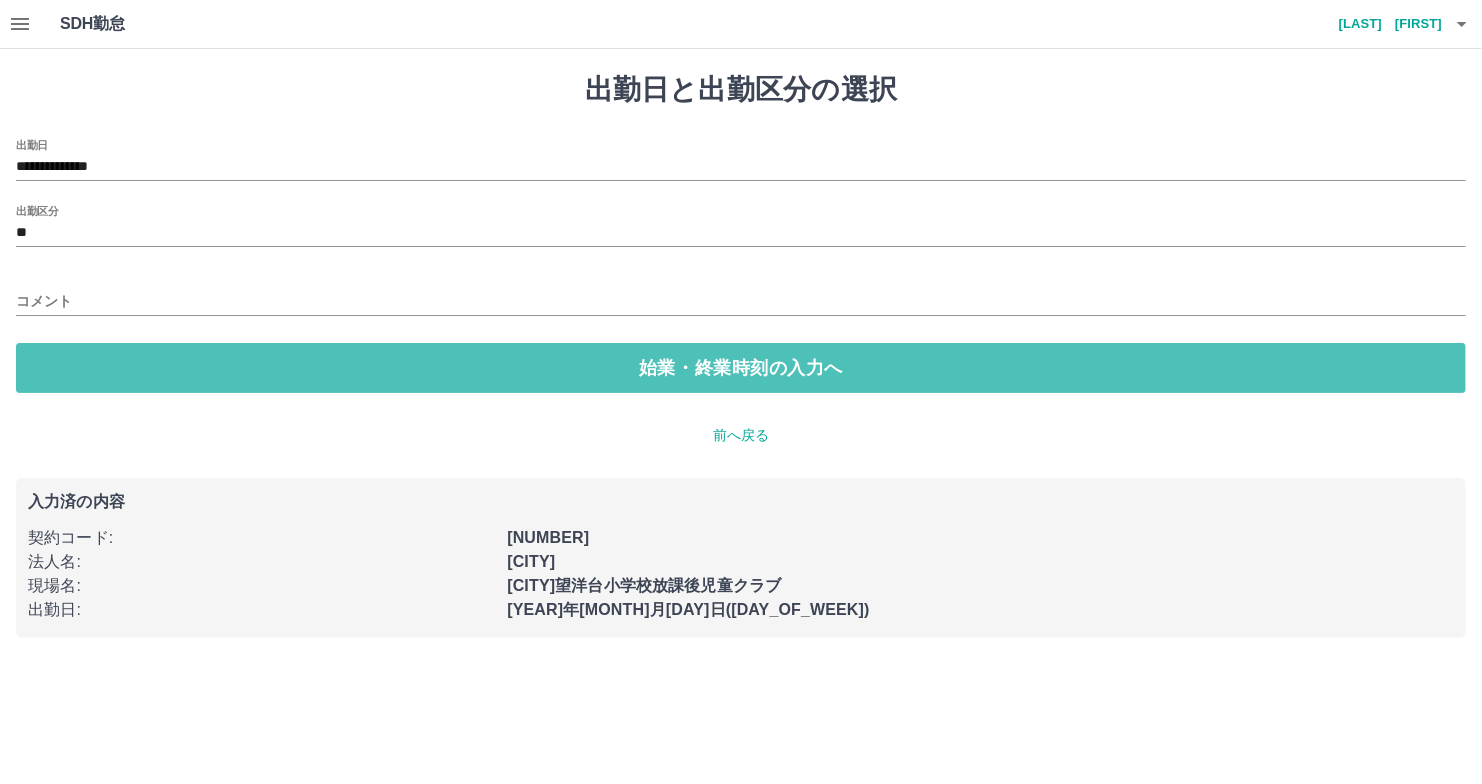 click on "始業・終業時刻の入力へ" at bounding box center (741, 368) 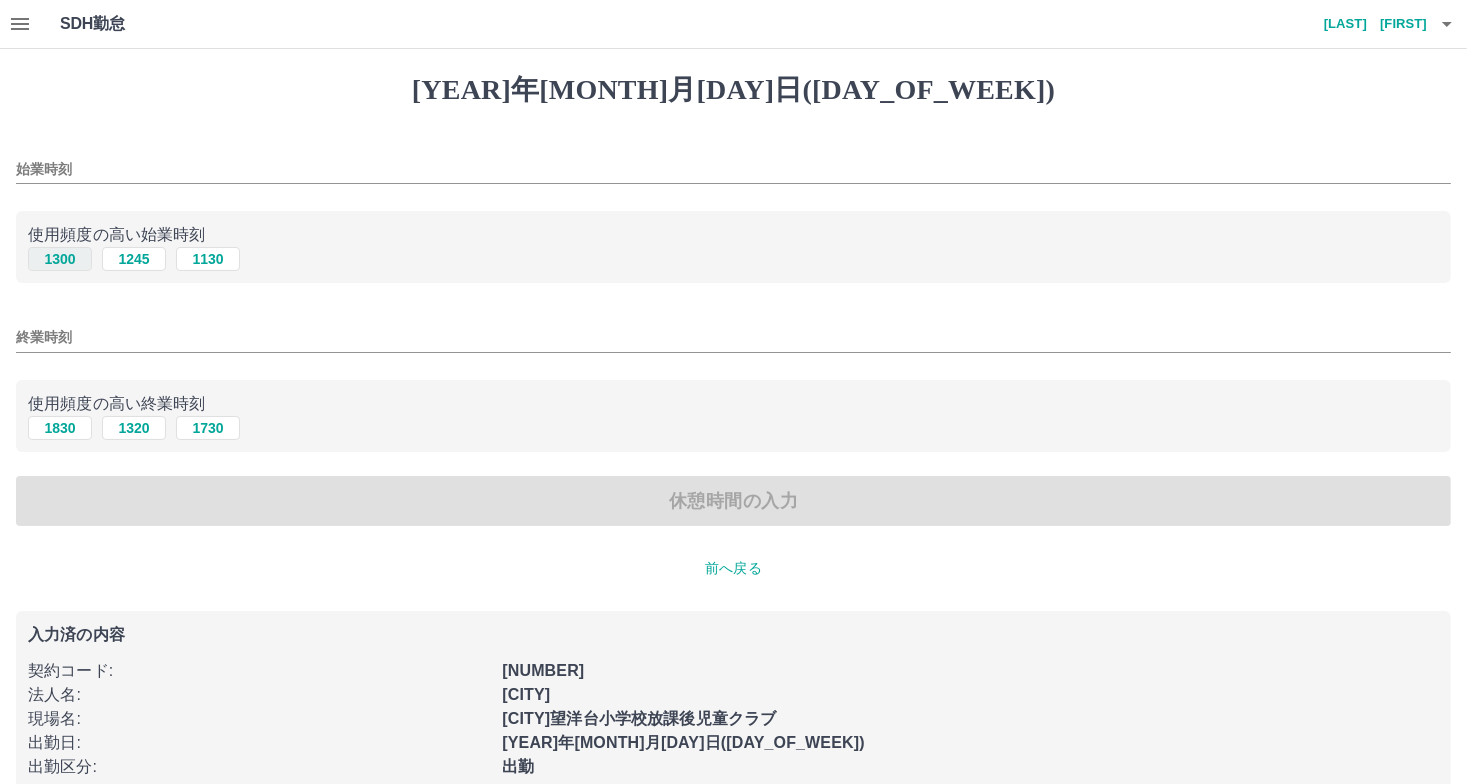 click on "1300" at bounding box center (60, 259) 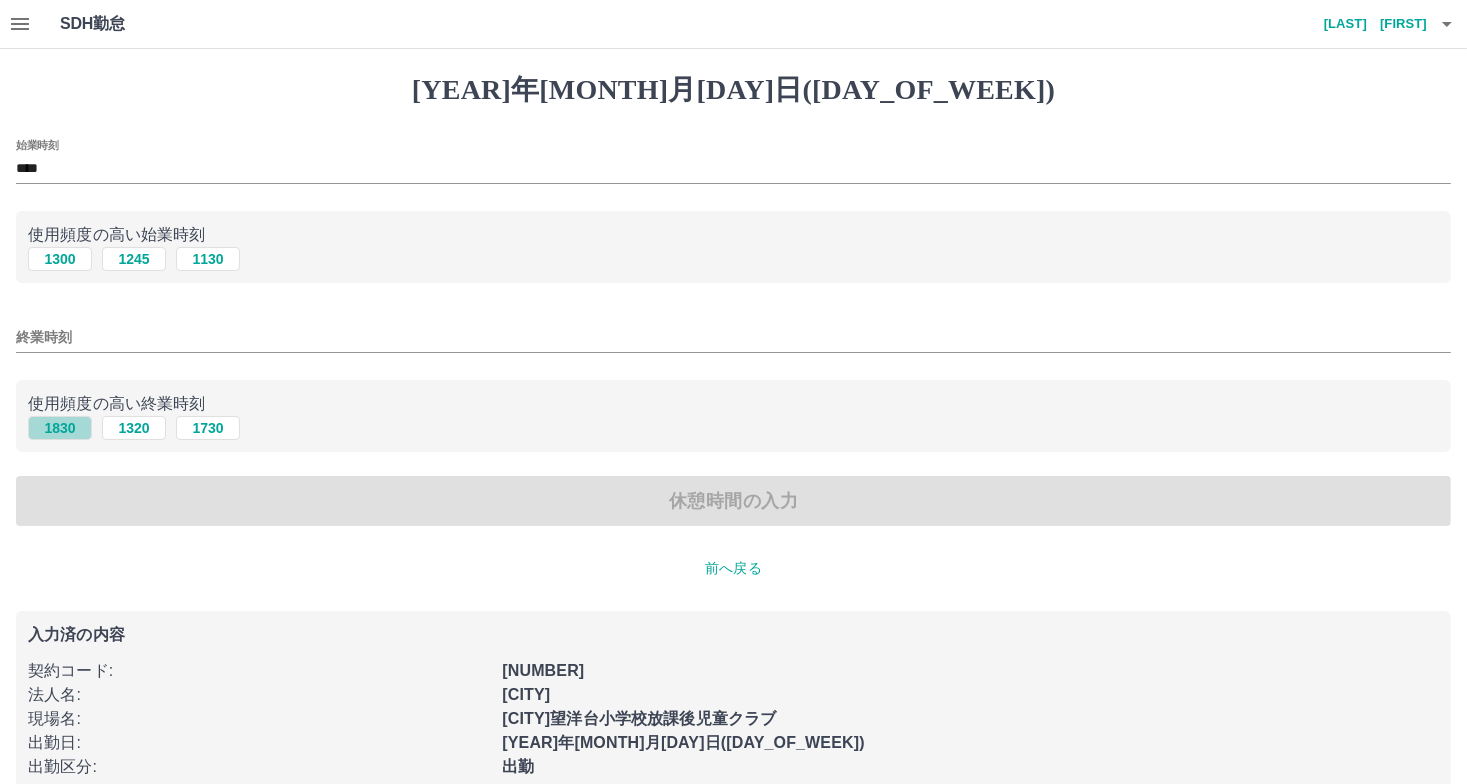 click on "1830" at bounding box center [60, 259] 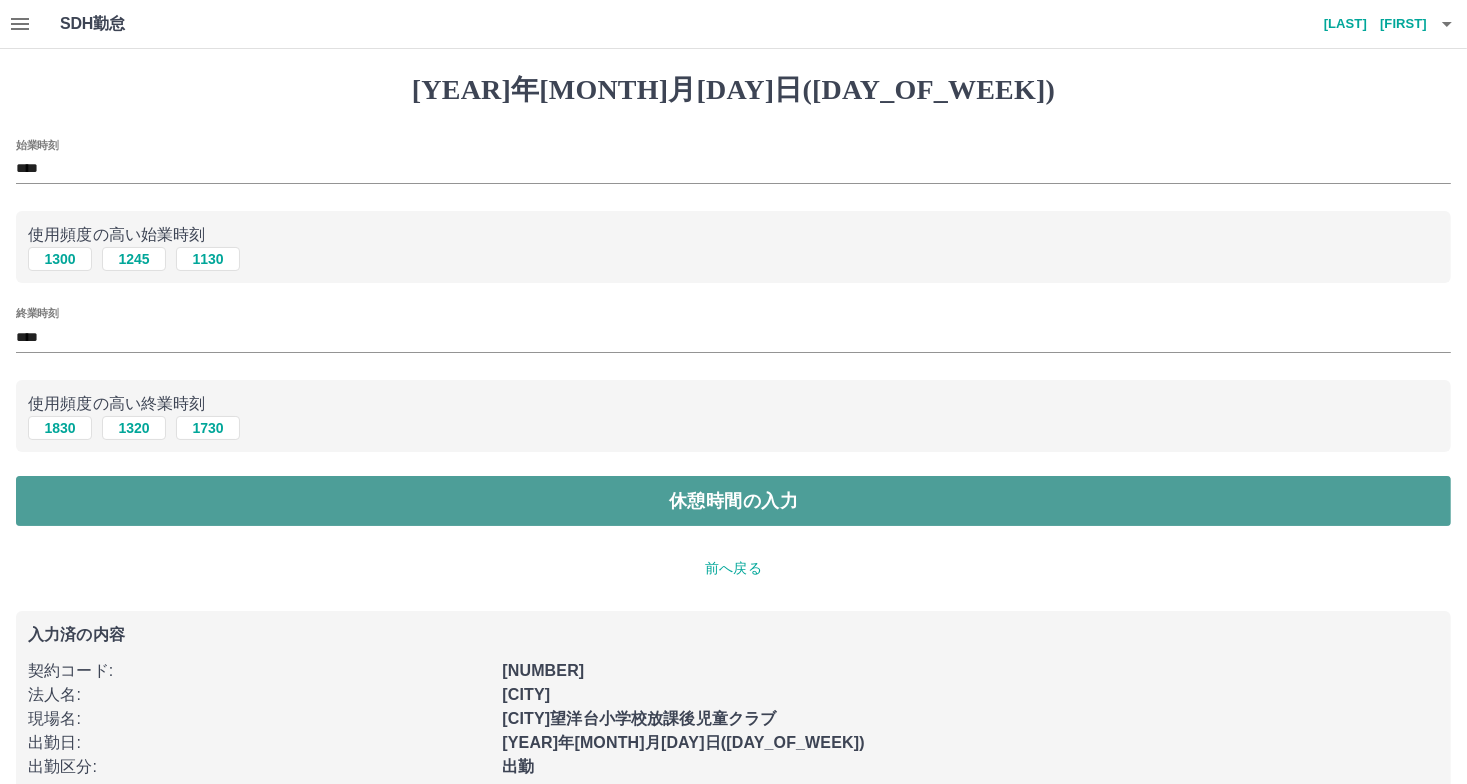 click on "休憩時間の入力" at bounding box center [733, 501] 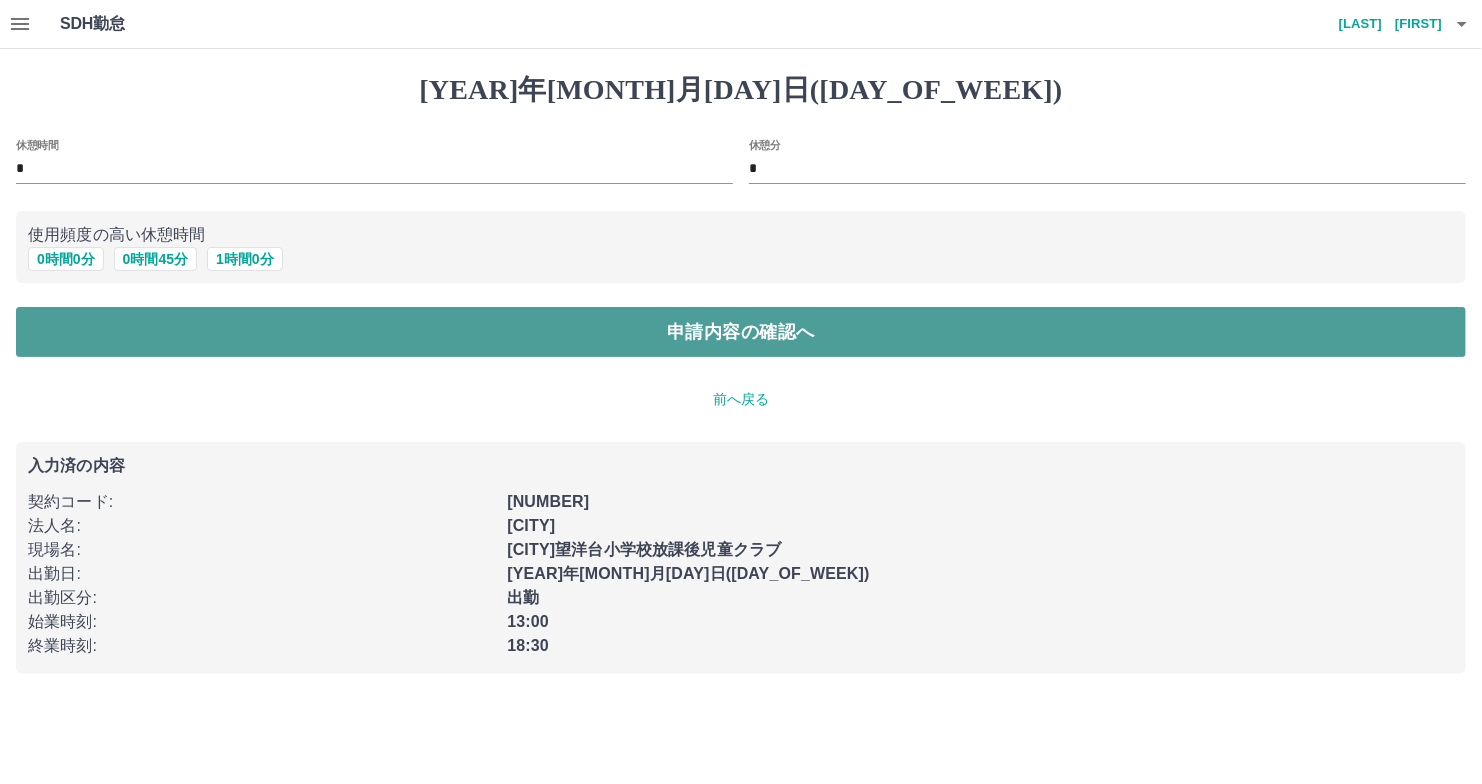 click on "申請内容の確認へ" at bounding box center [741, 332] 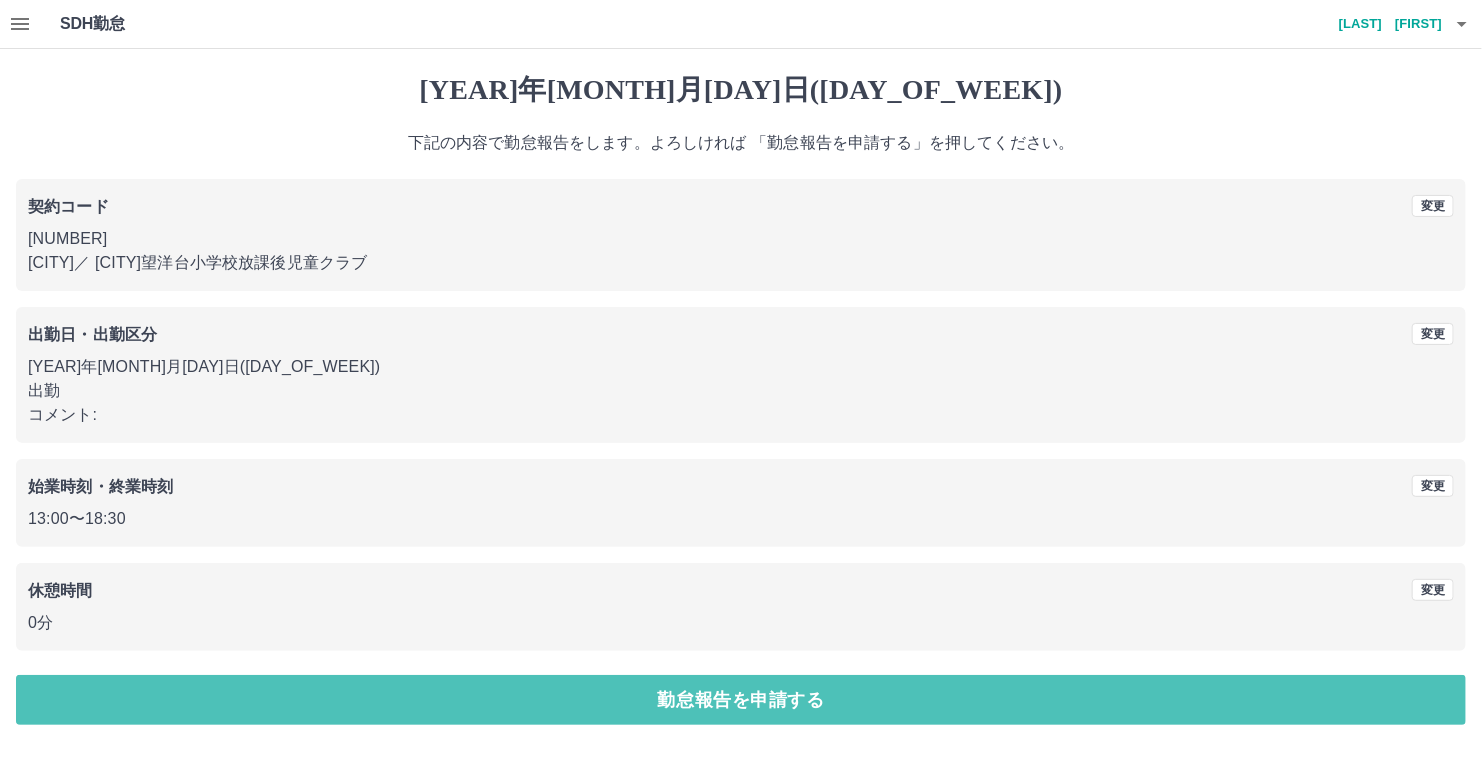 drag, startPoint x: 93, startPoint y: 694, endPoint x: 93, endPoint y: 678, distance: 16 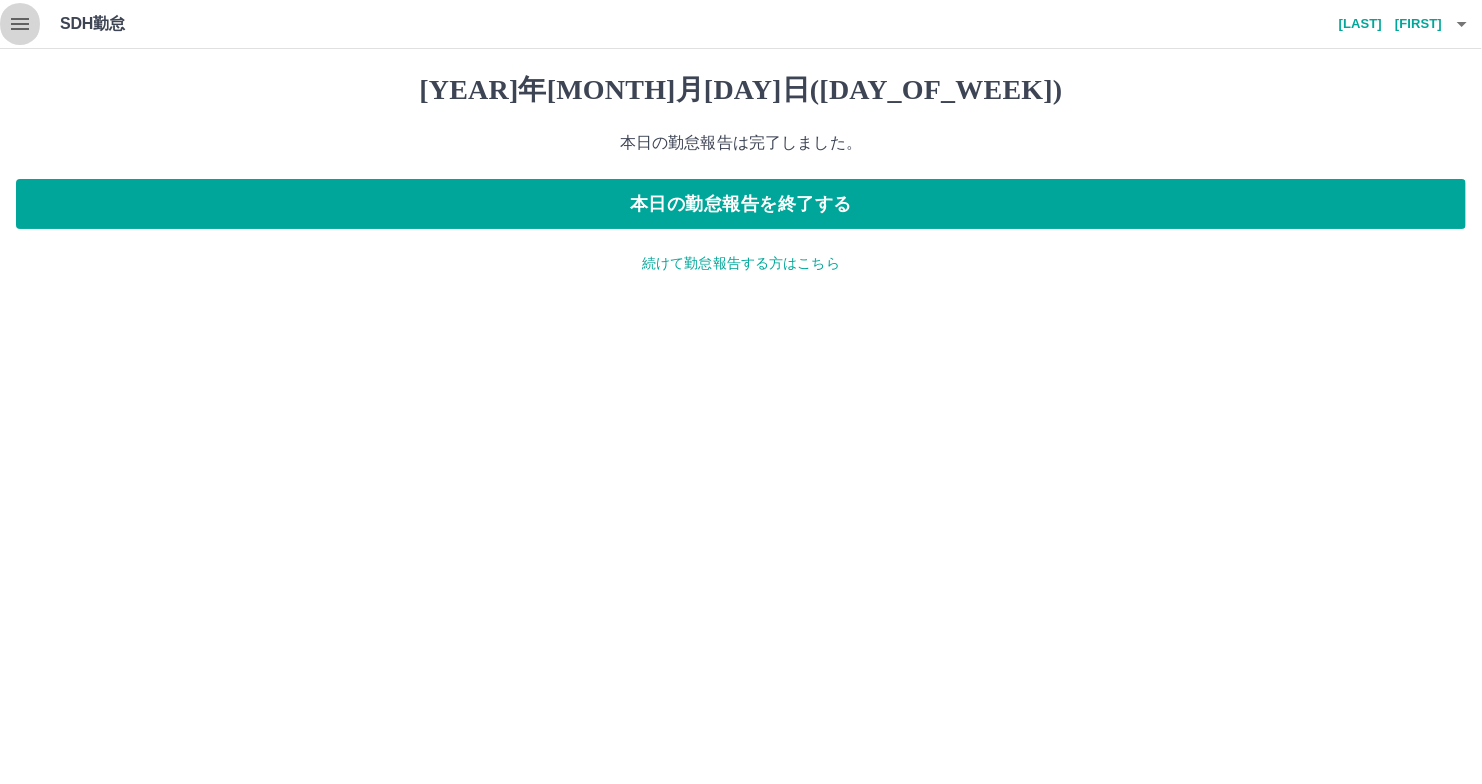 click at bounding box center (20, 24) 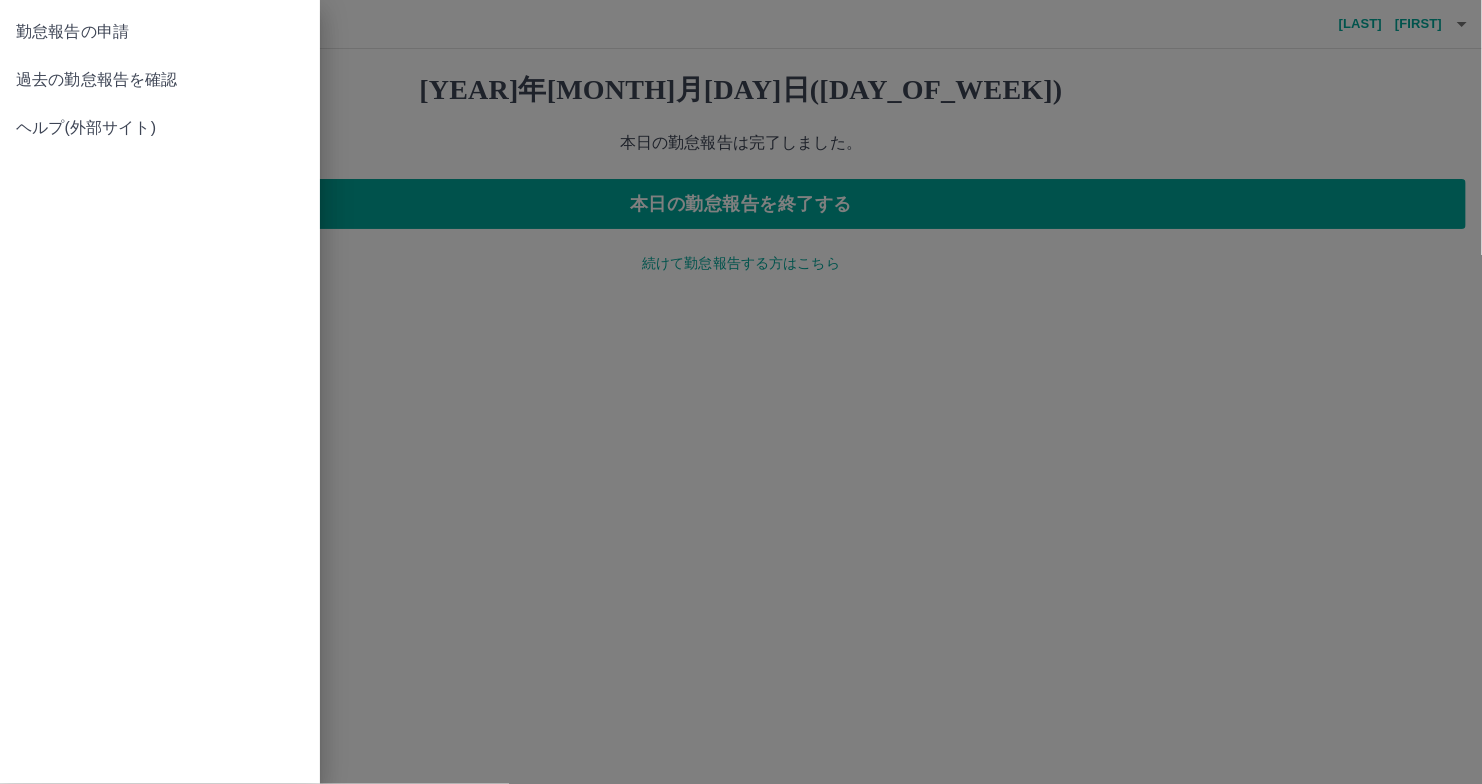 click on "過去の勤怠報告を確認" at bounding box center [160, 32] 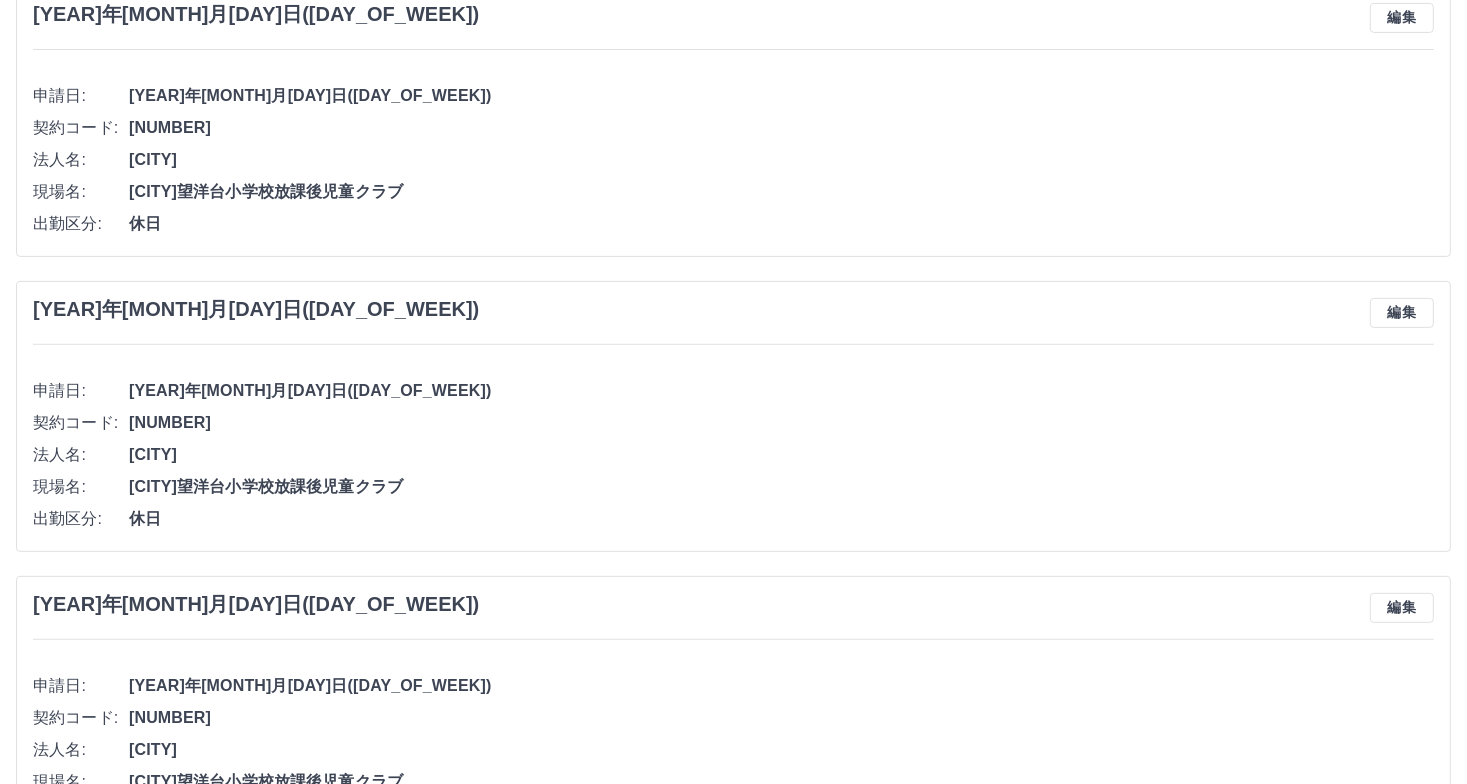scroll, scrollTop: 600, scrollLeft: 0, axis: vertical 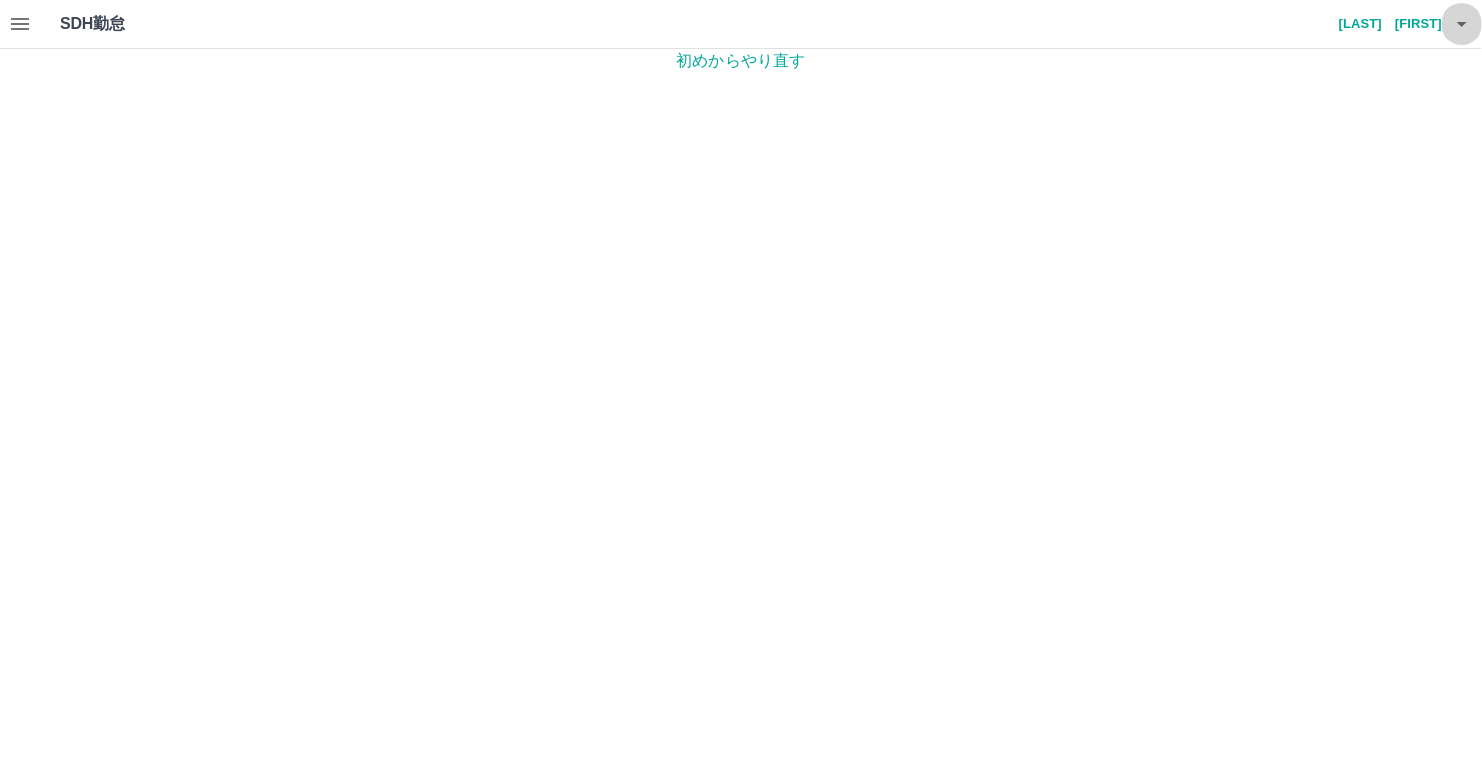 click at bounding box center (1462, 24) 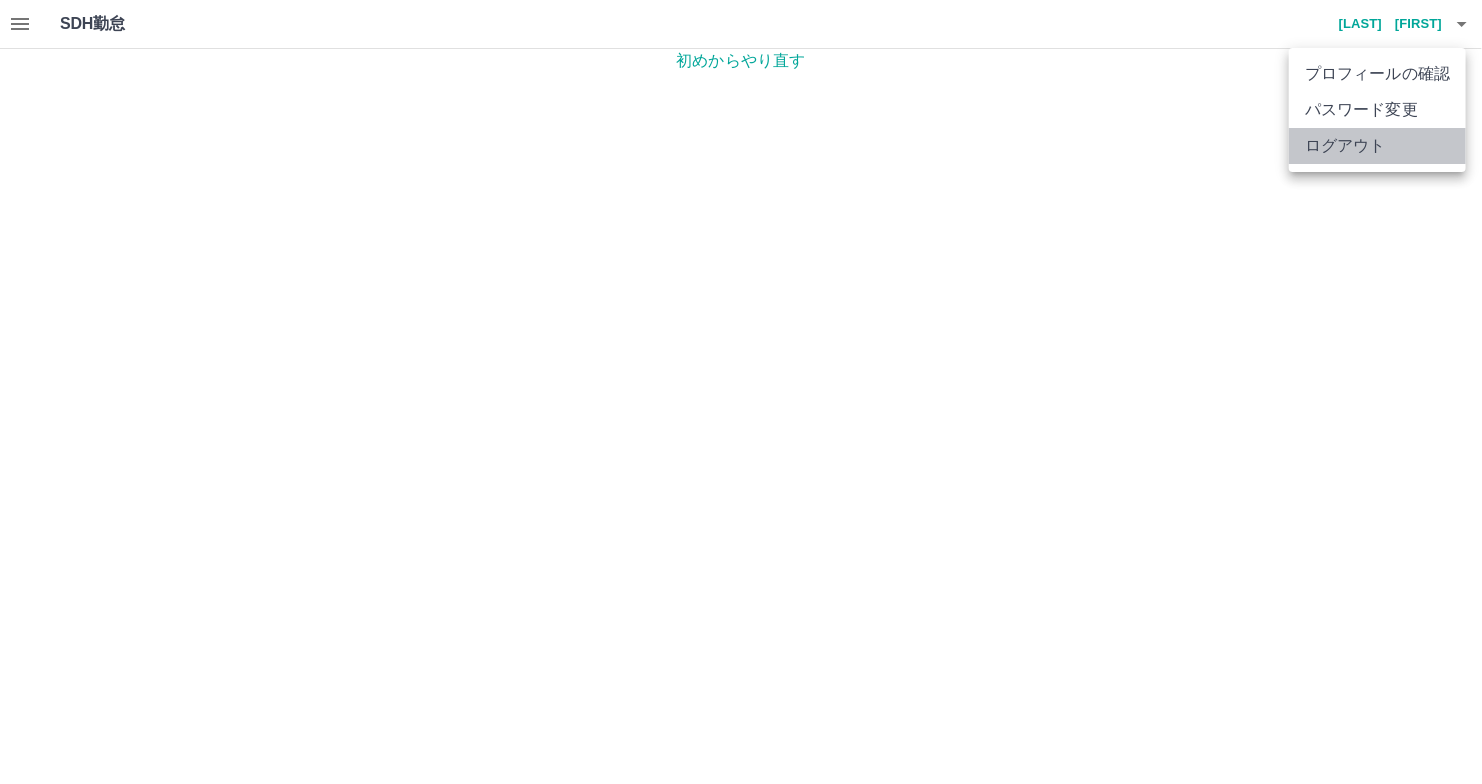 click on "ログアウト" at bounding box center (1377, 146) 